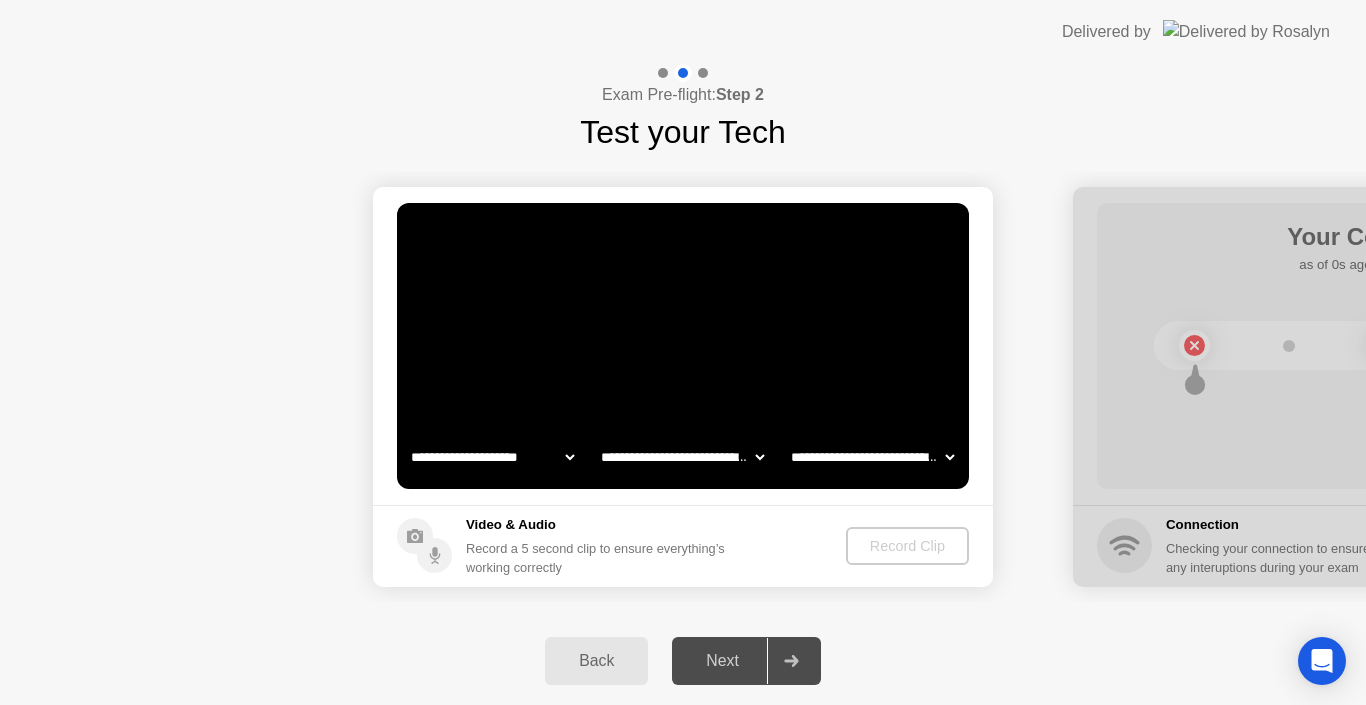 select on "**********" 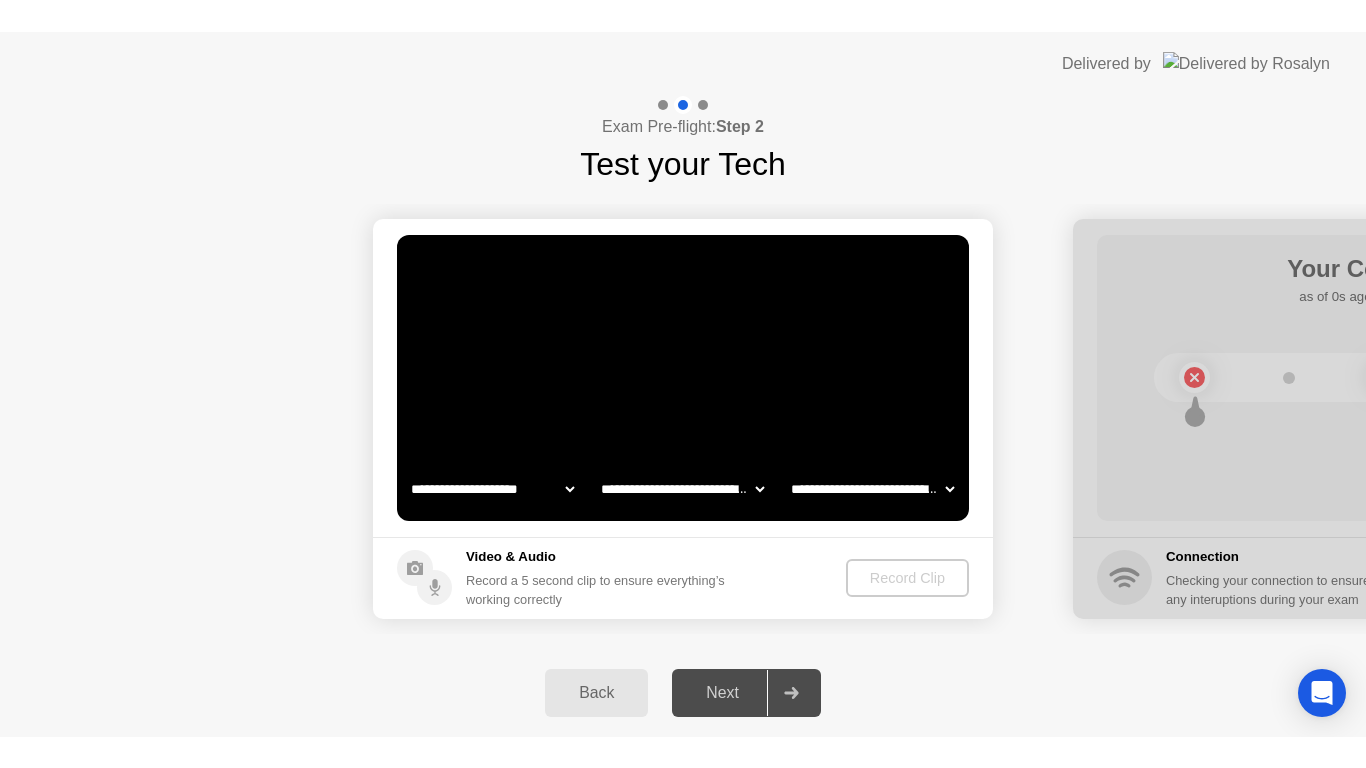 scroll, scrollTop: 0, scrollLeft: 0, axis: both 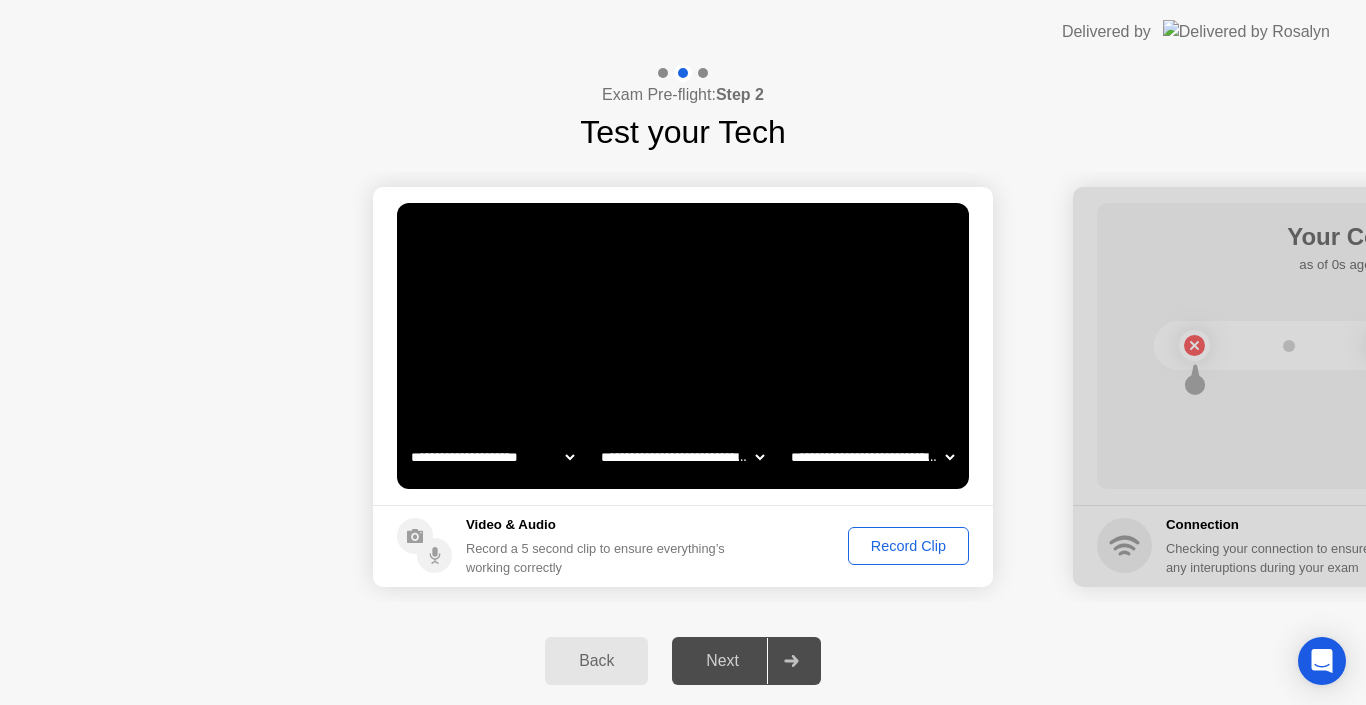click on "Record Clip" 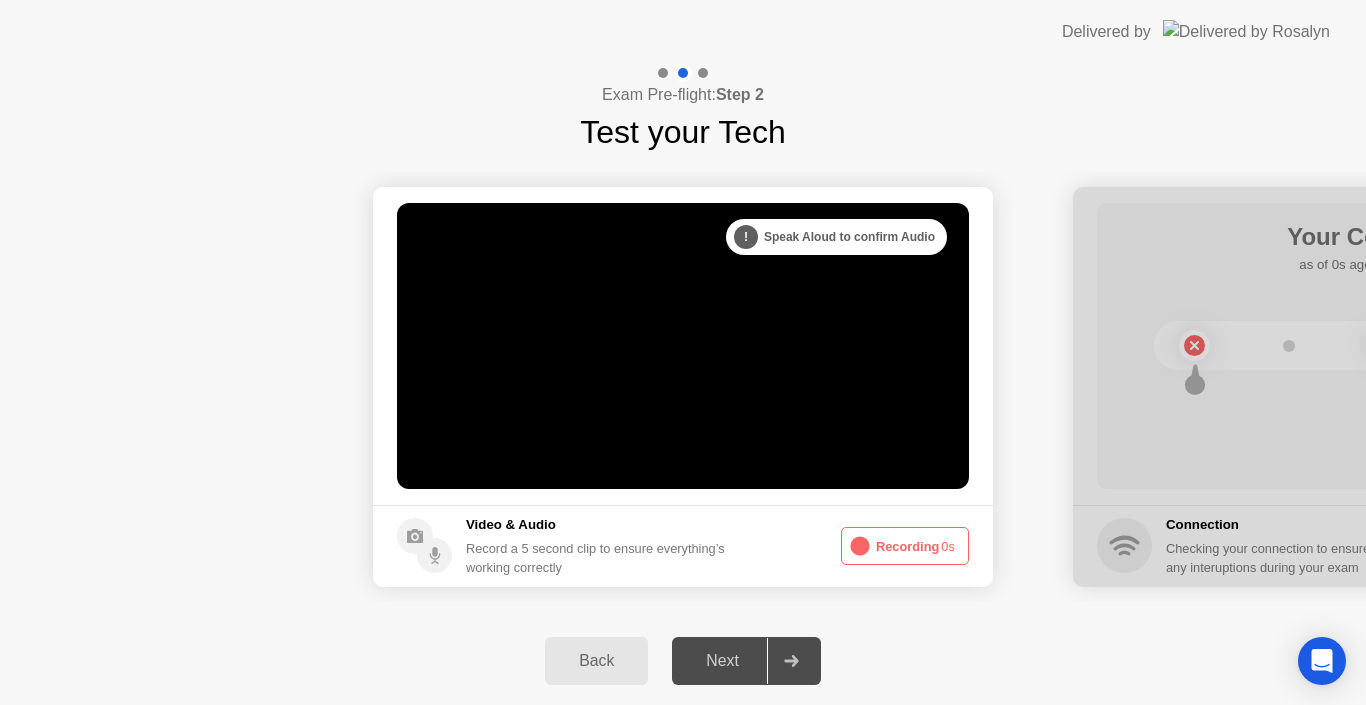 click on "Next" 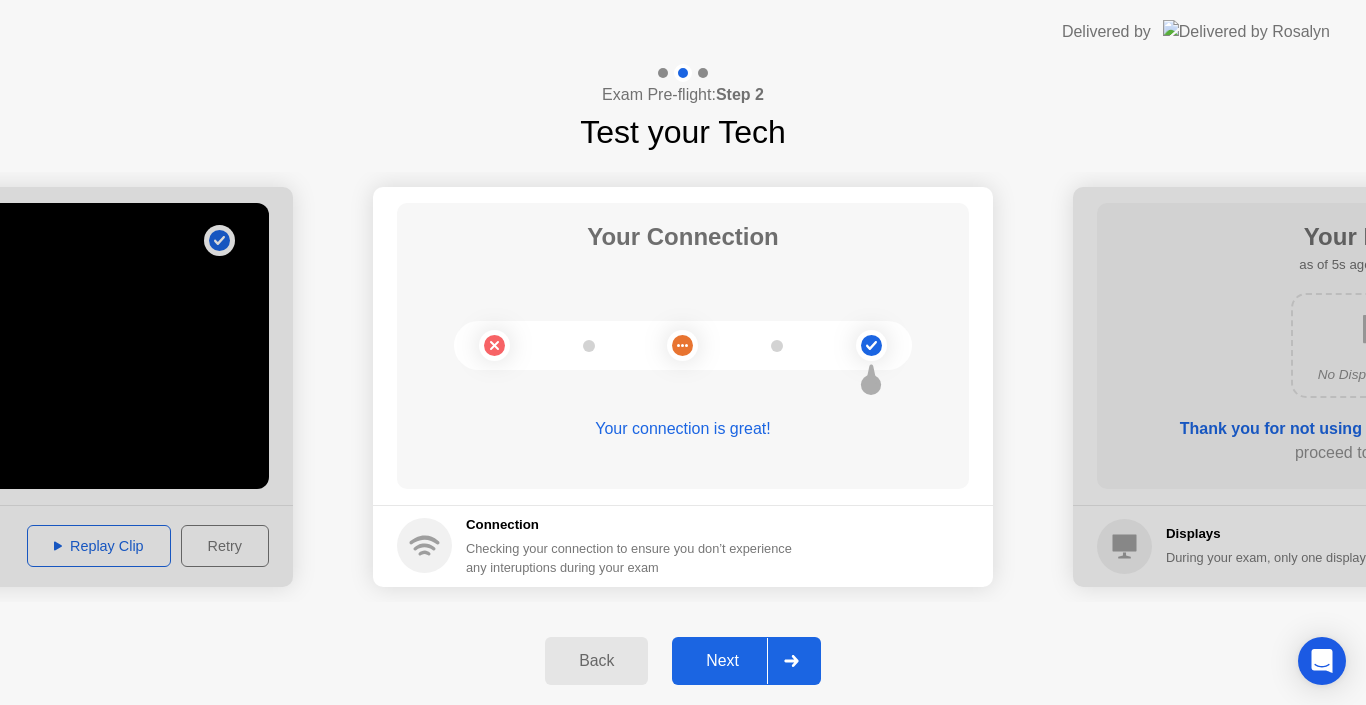 click on "Next" 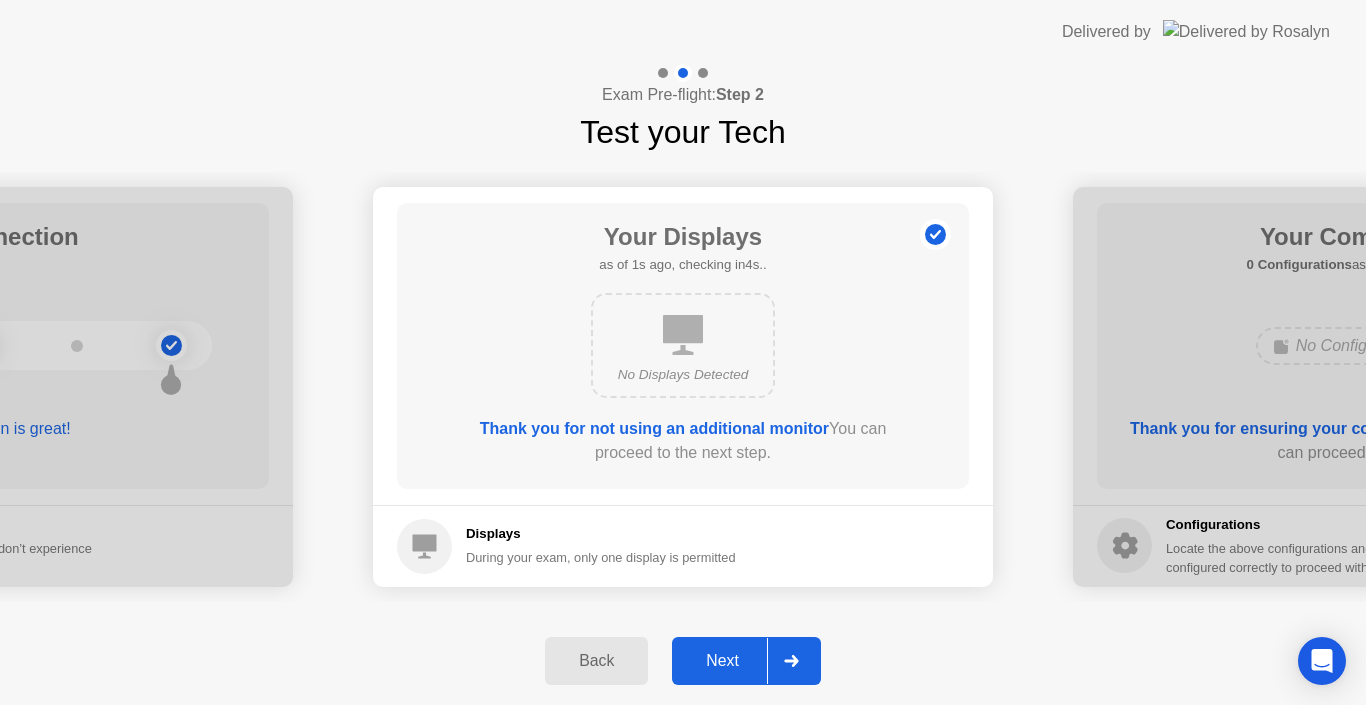 click on "Next" 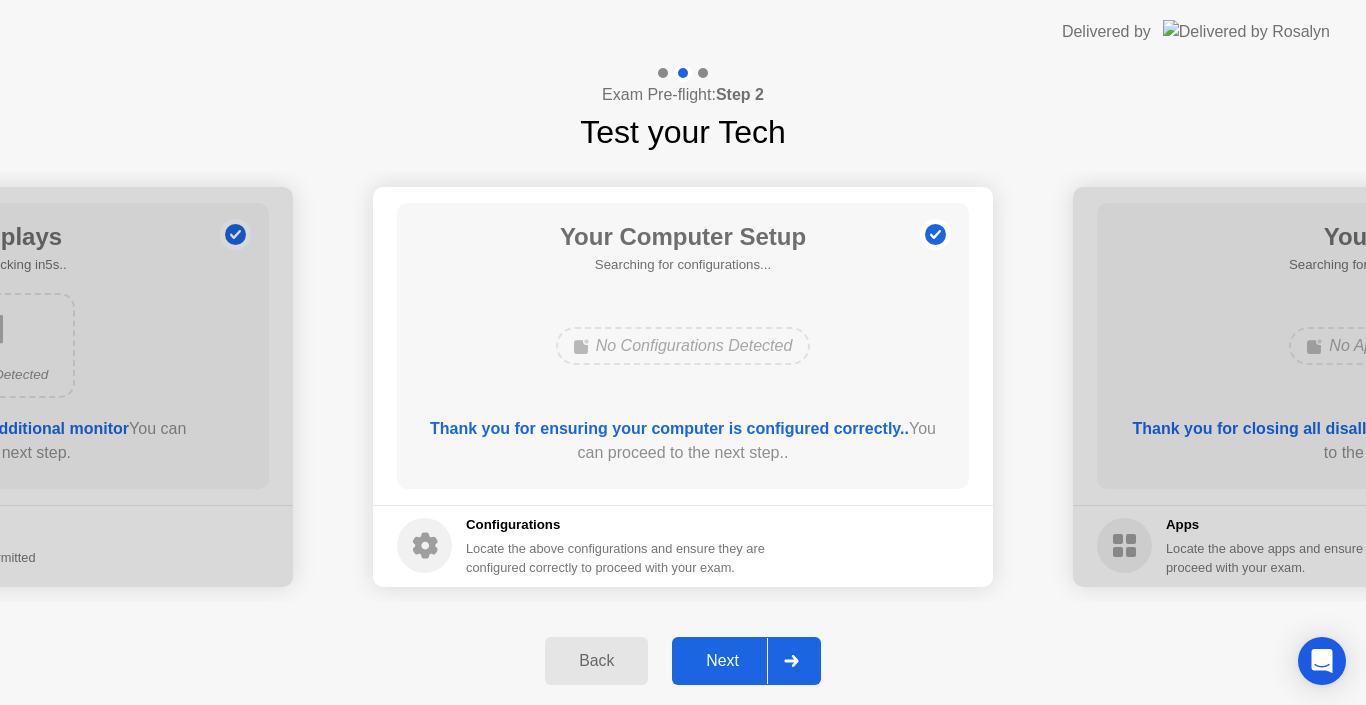 click on "Next" 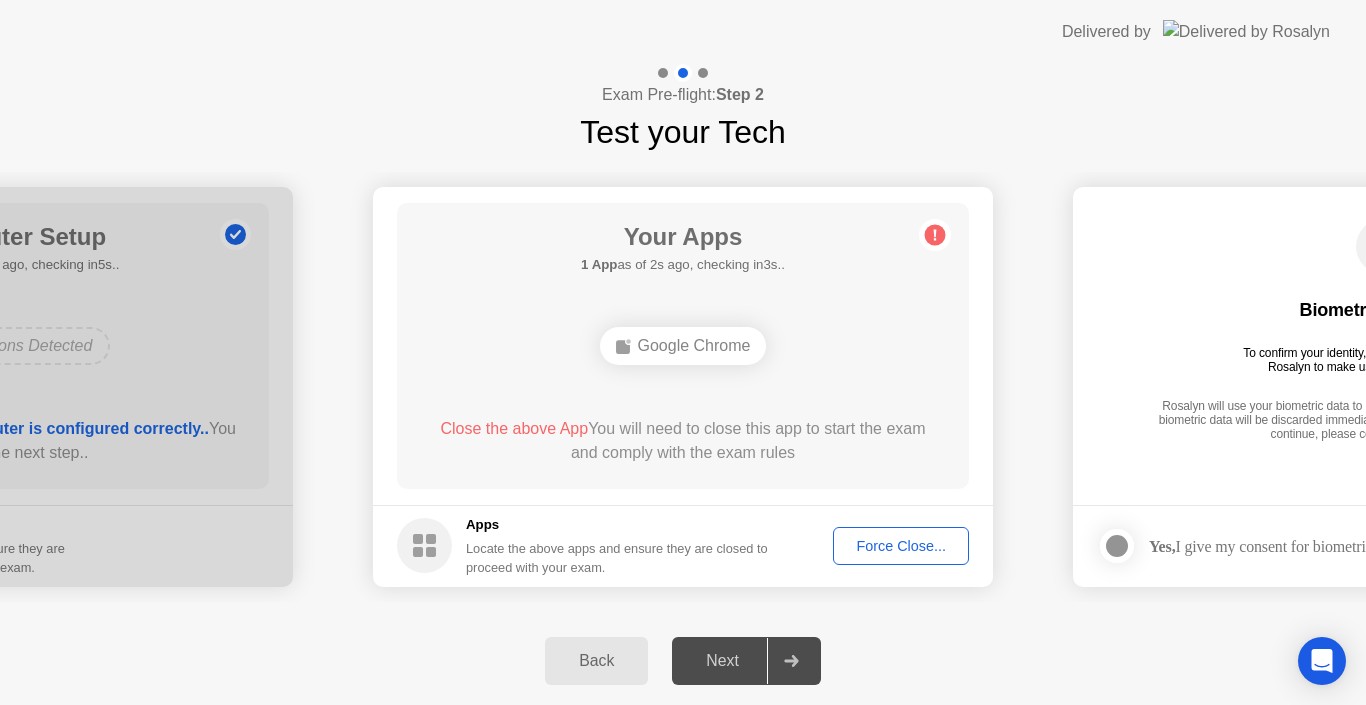 click on "Force Close..." 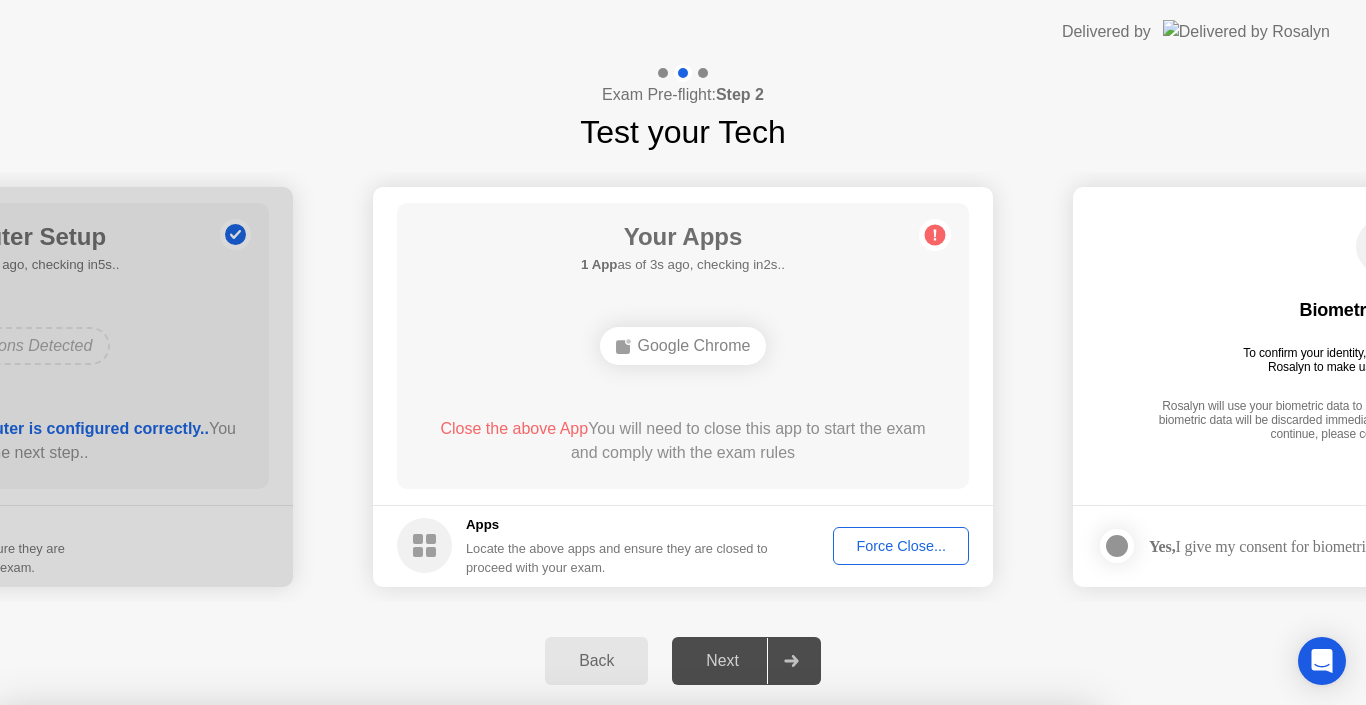 click at bounding box center (683, 705) 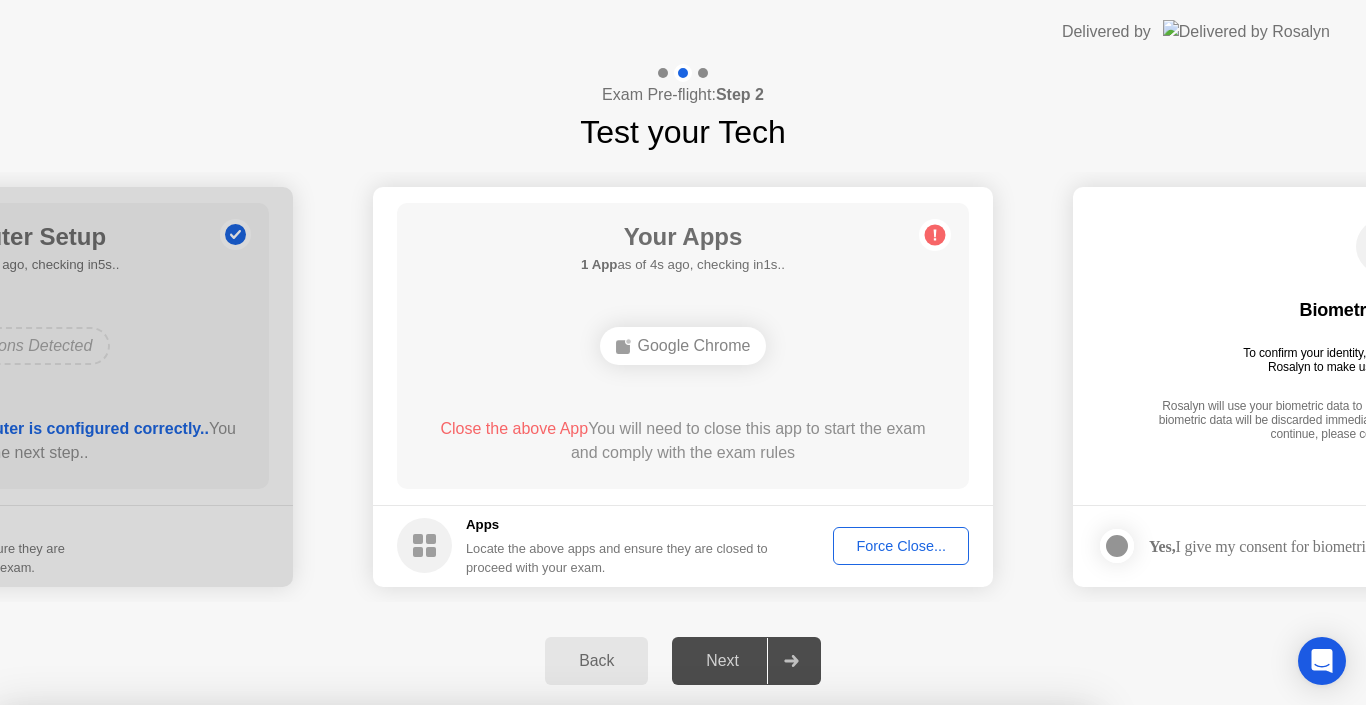 click on "Confirm" at bounding box center (613, 981) 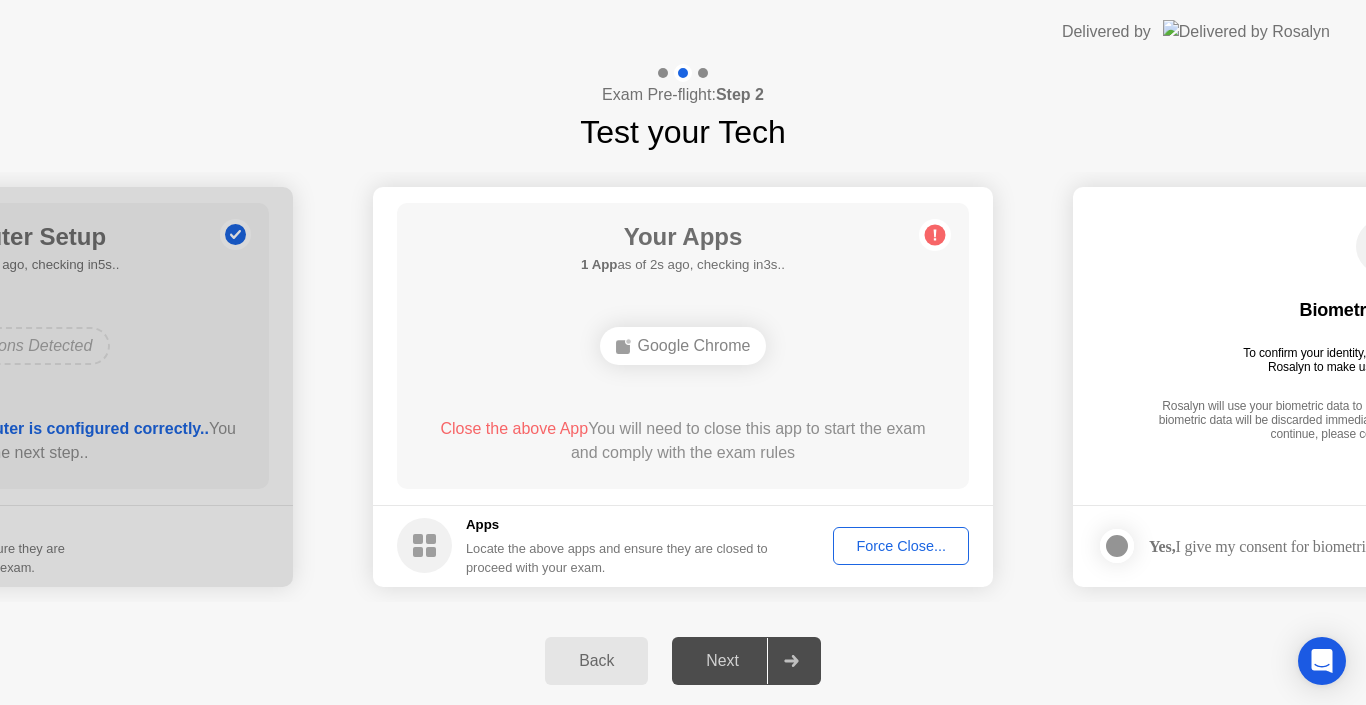 click on "Force Close..." 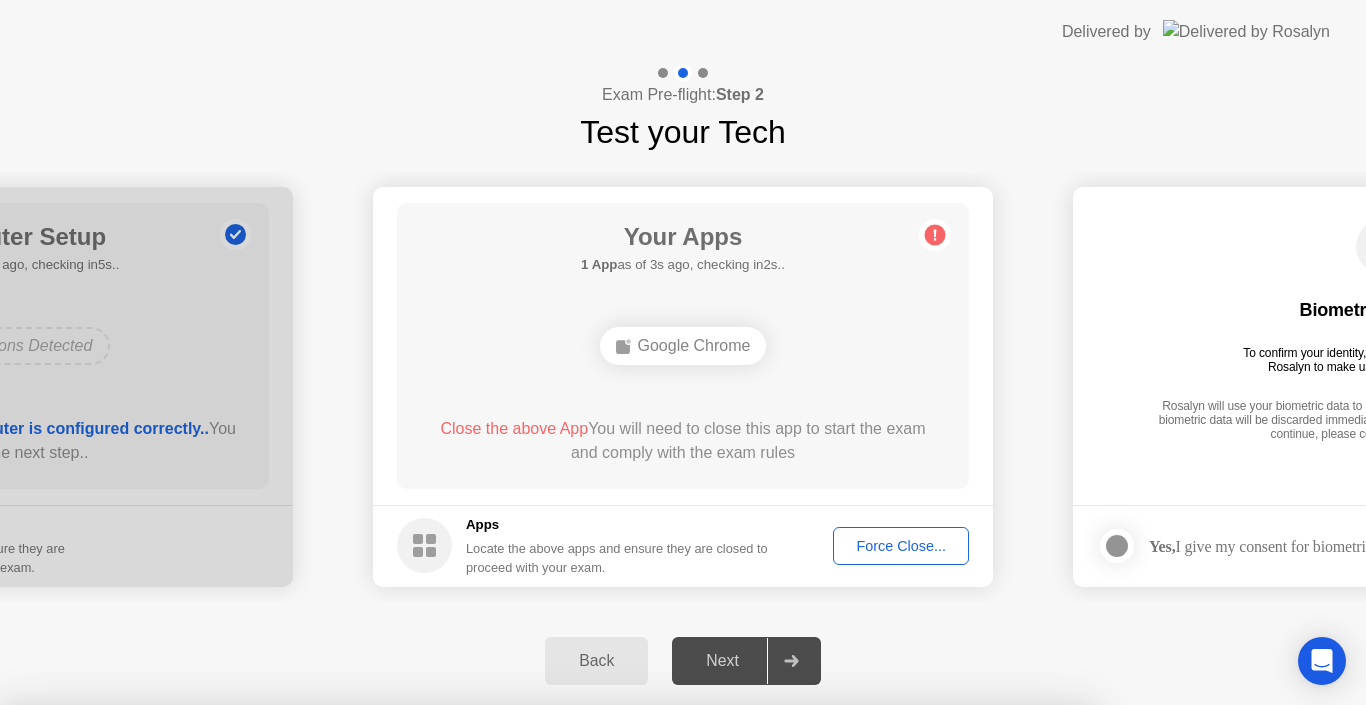 click on "Confirm" at bounding box center [613, 981] 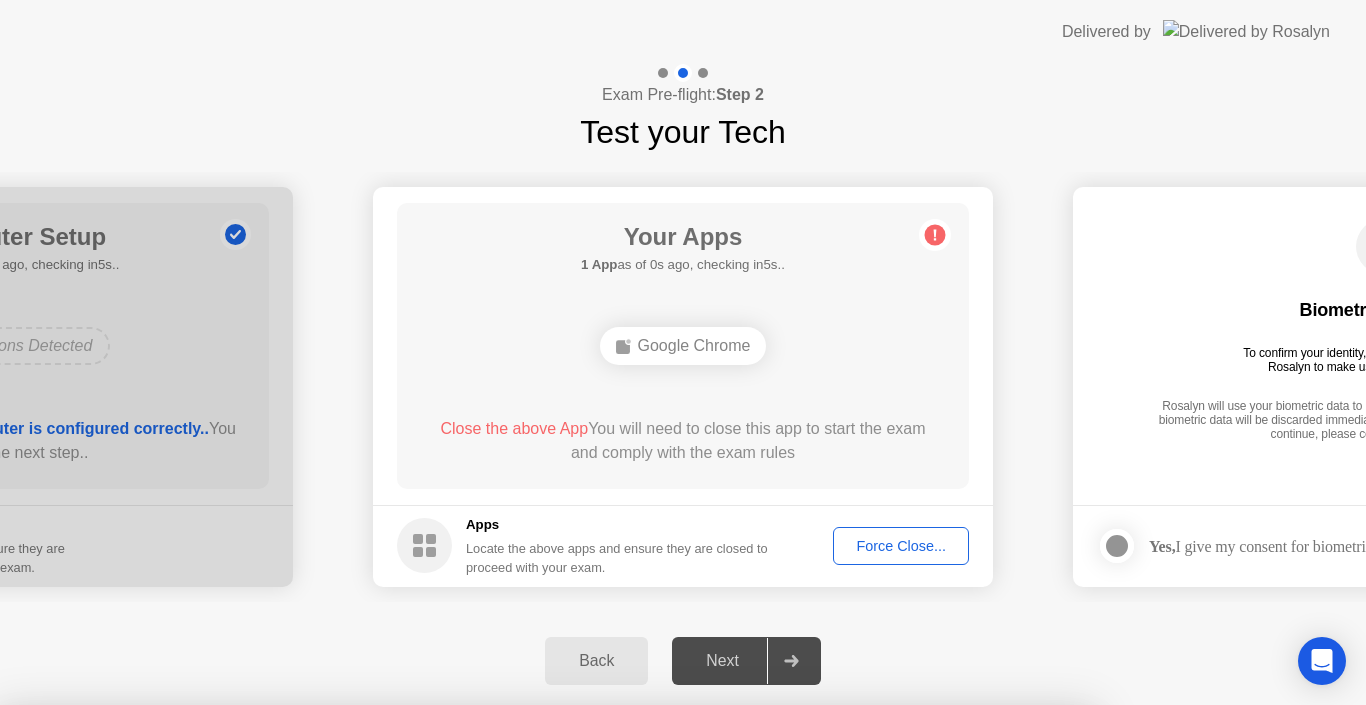 click on "Close" at bounding box center [465, 943] 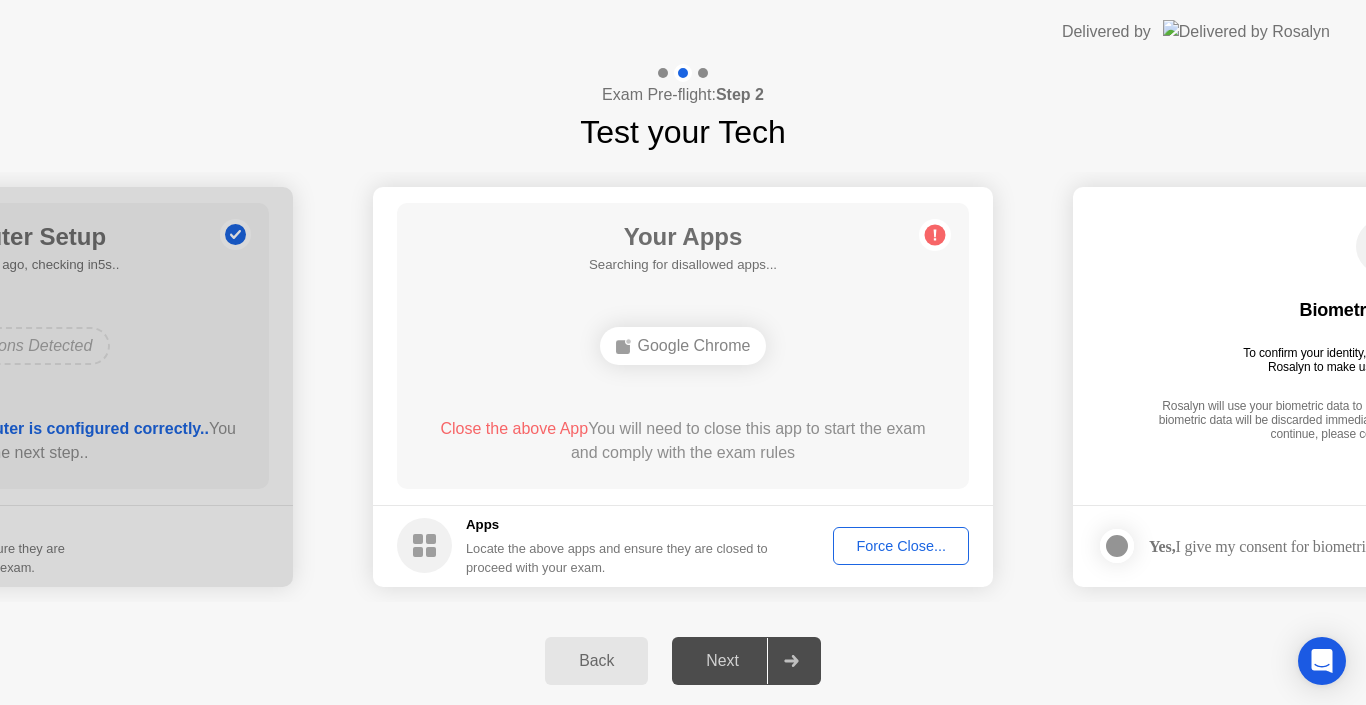 click on "Force Close..." 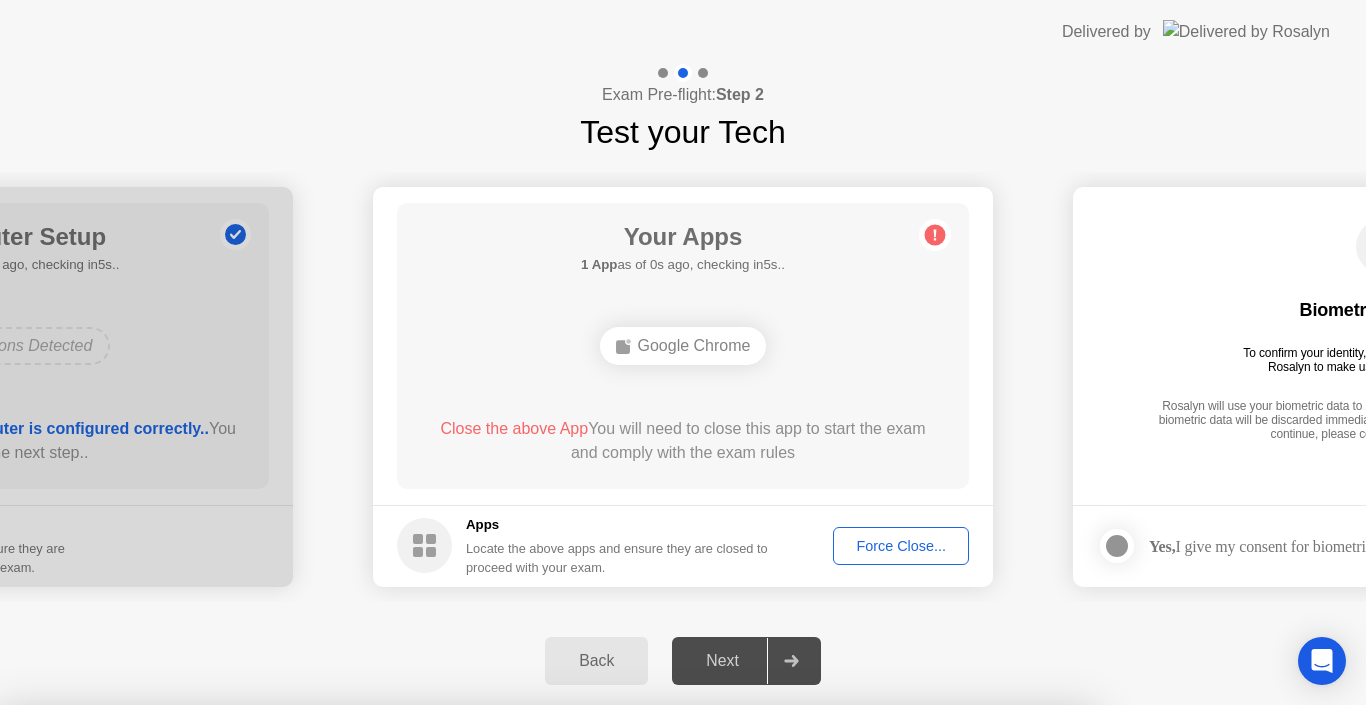 click on "Confirm" at bounding box center (613, 981) 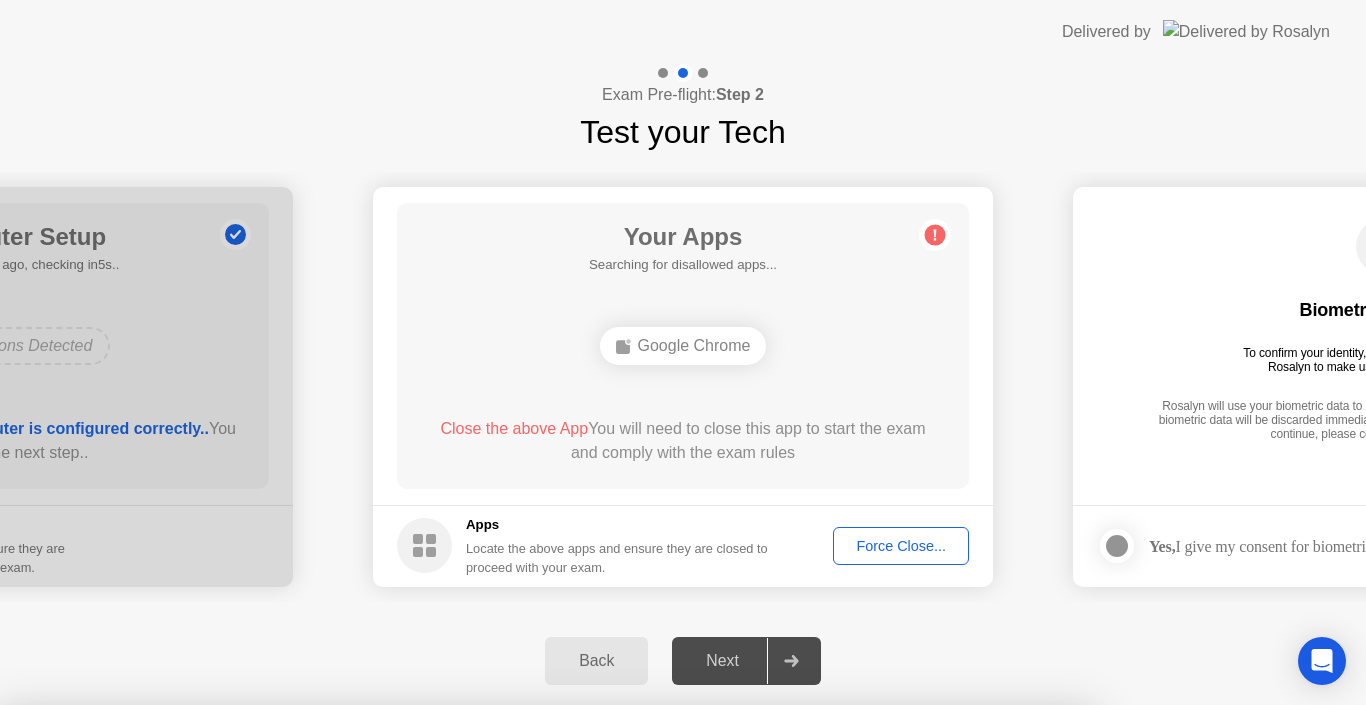 click on "Close" at bounding box center (465, 943) 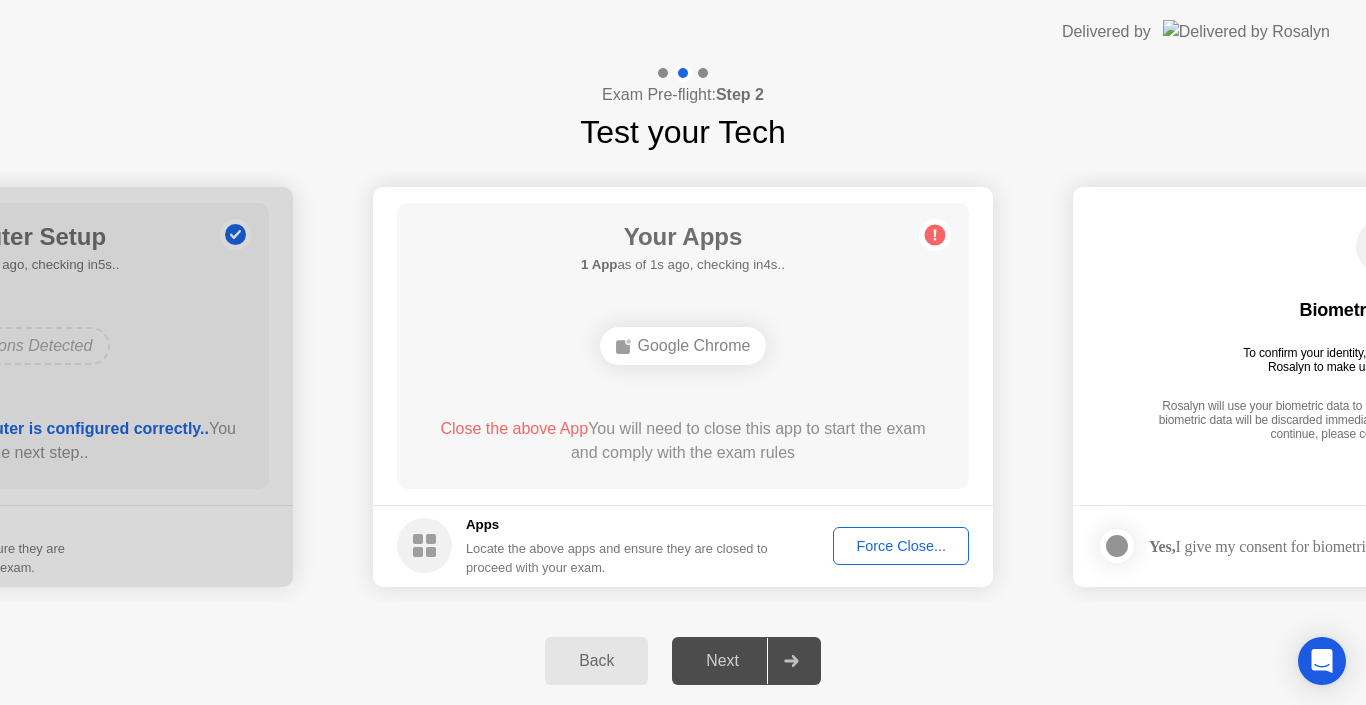click on "Force Close..." 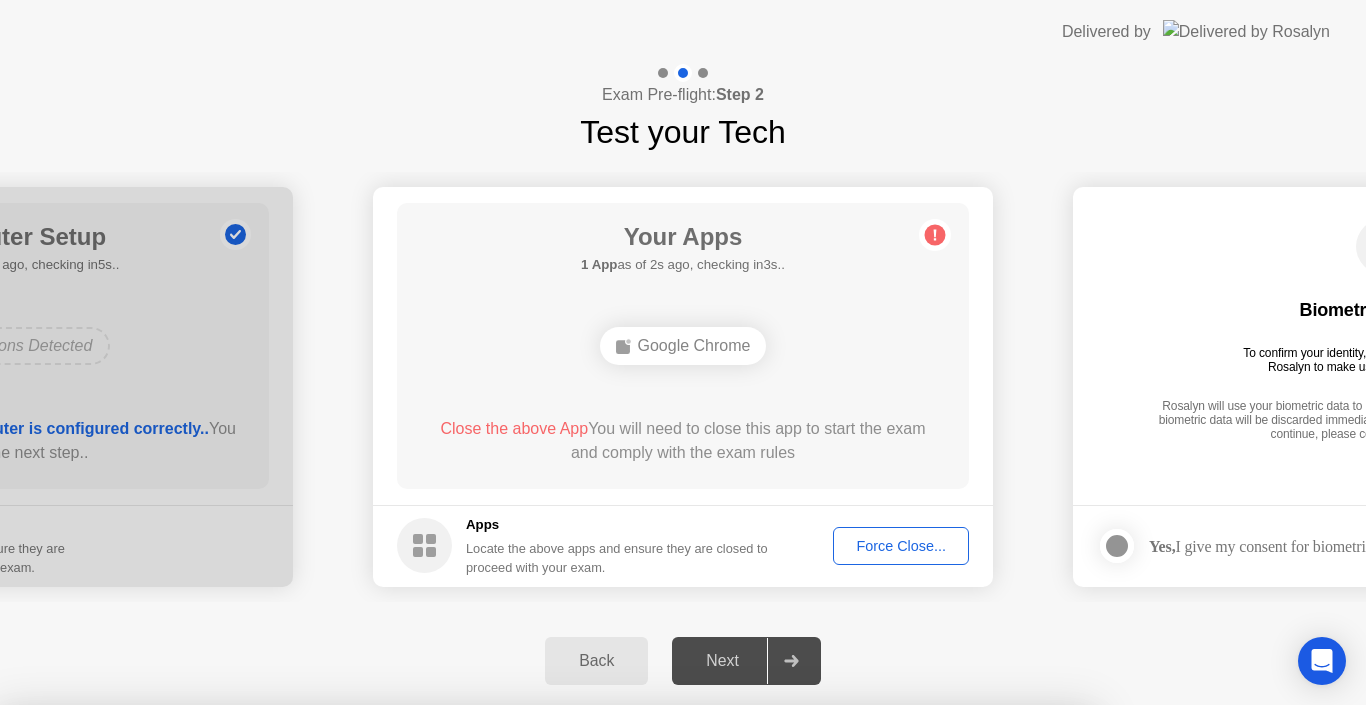 click on "Confirm" at bounding box center (613, 981) 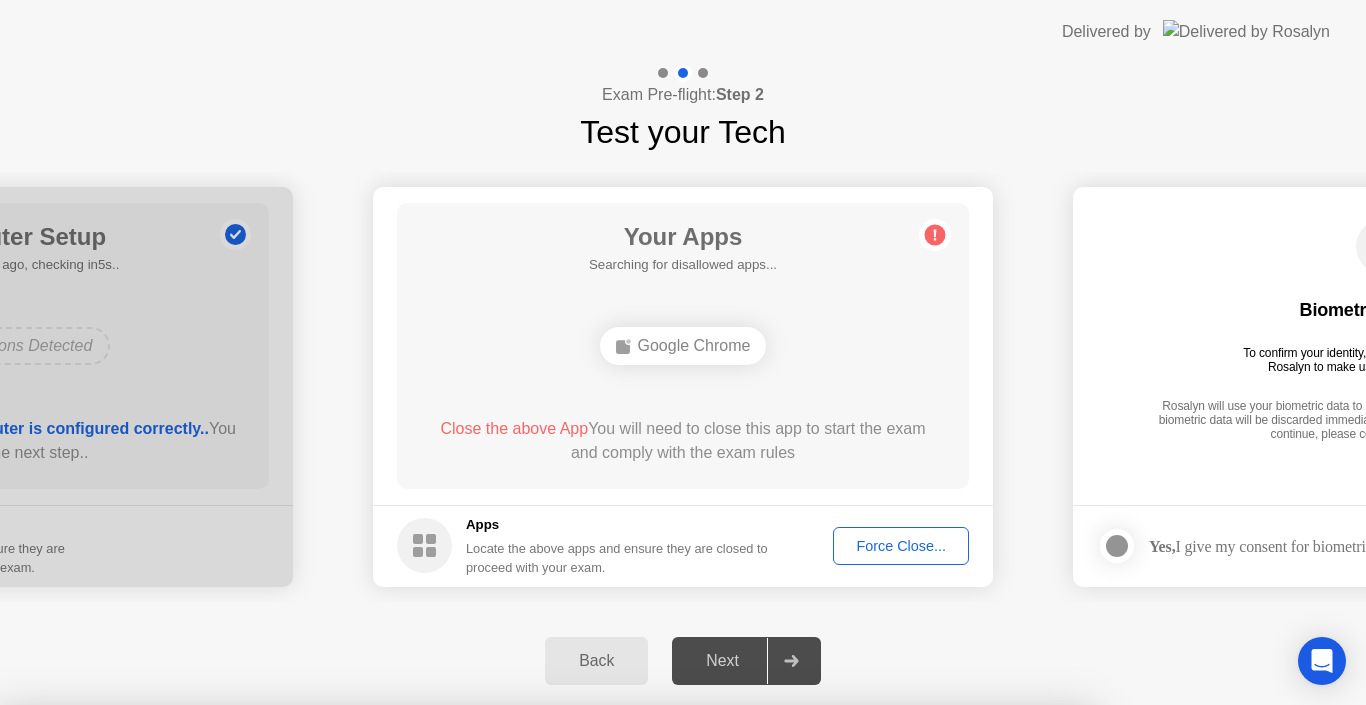 click on "Close" at bounding box center (465, 943) 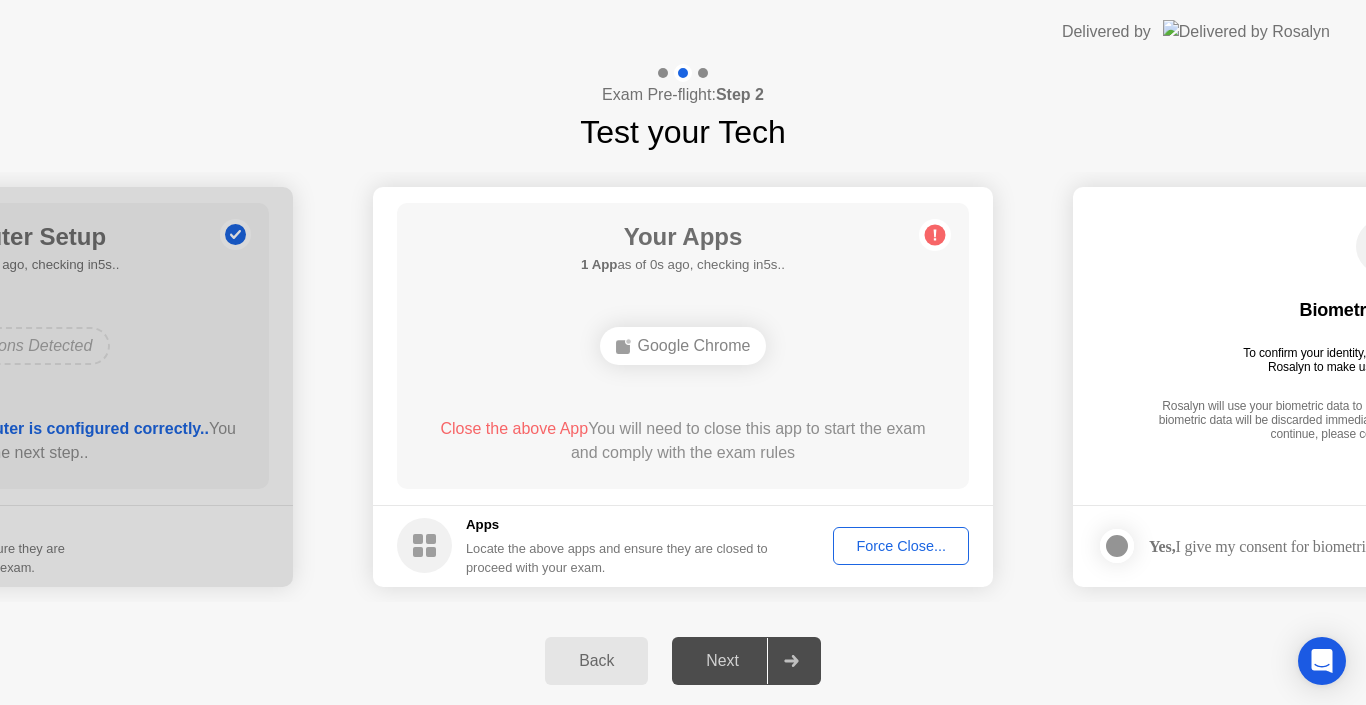 click on "Force Close..." 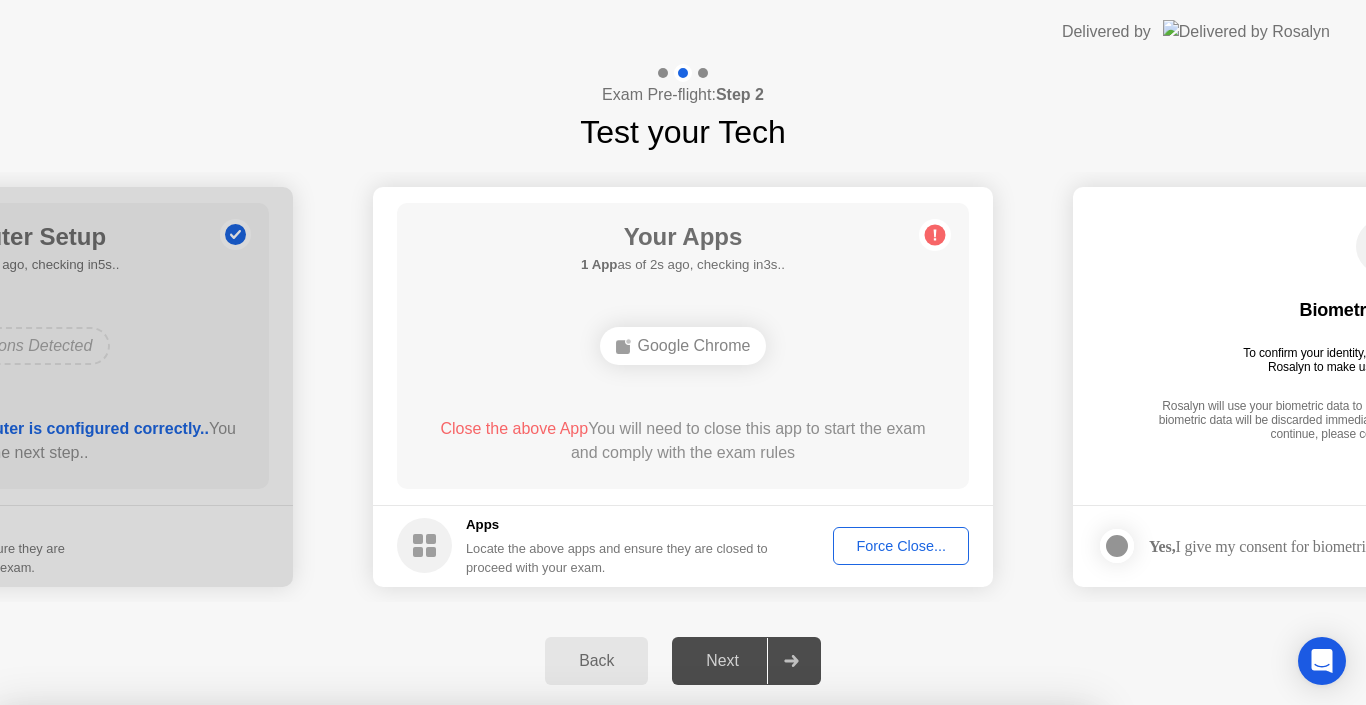 click on "Confirm" at bounding box center (613, 981) 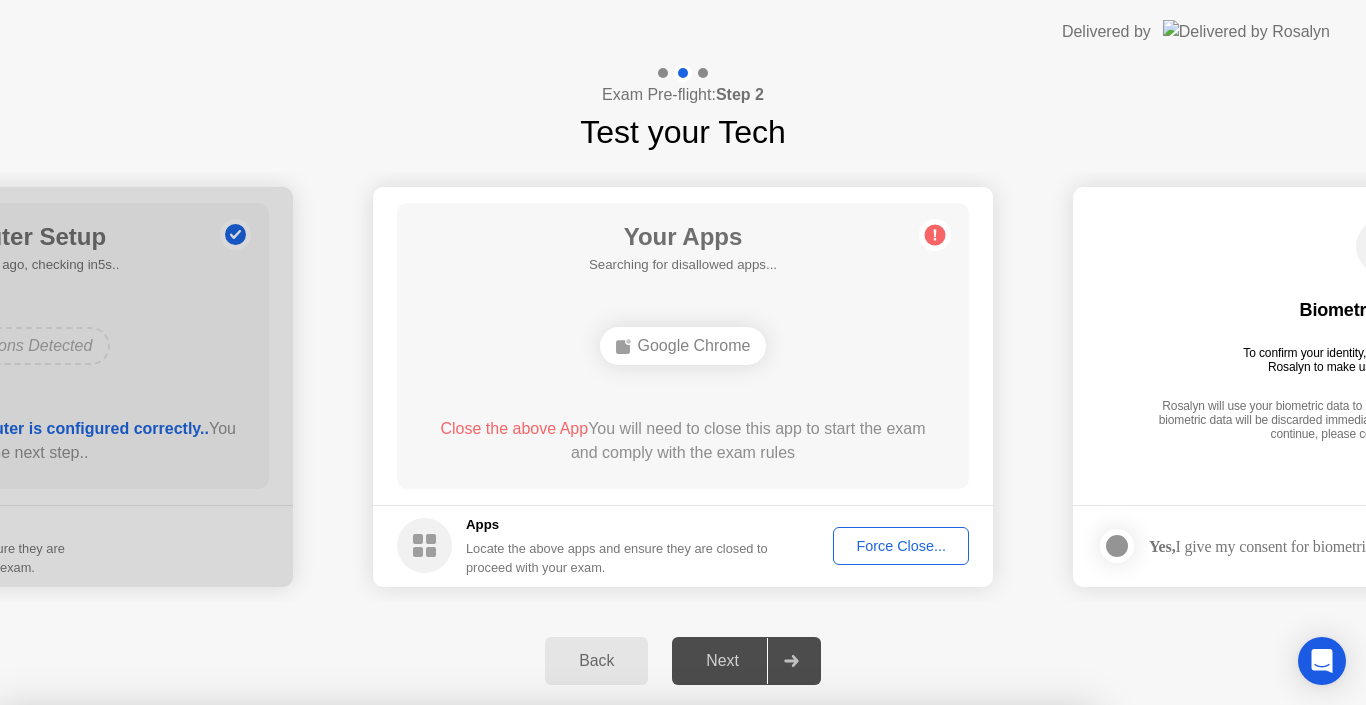 click on "Close" at bounding box center (465, 943) 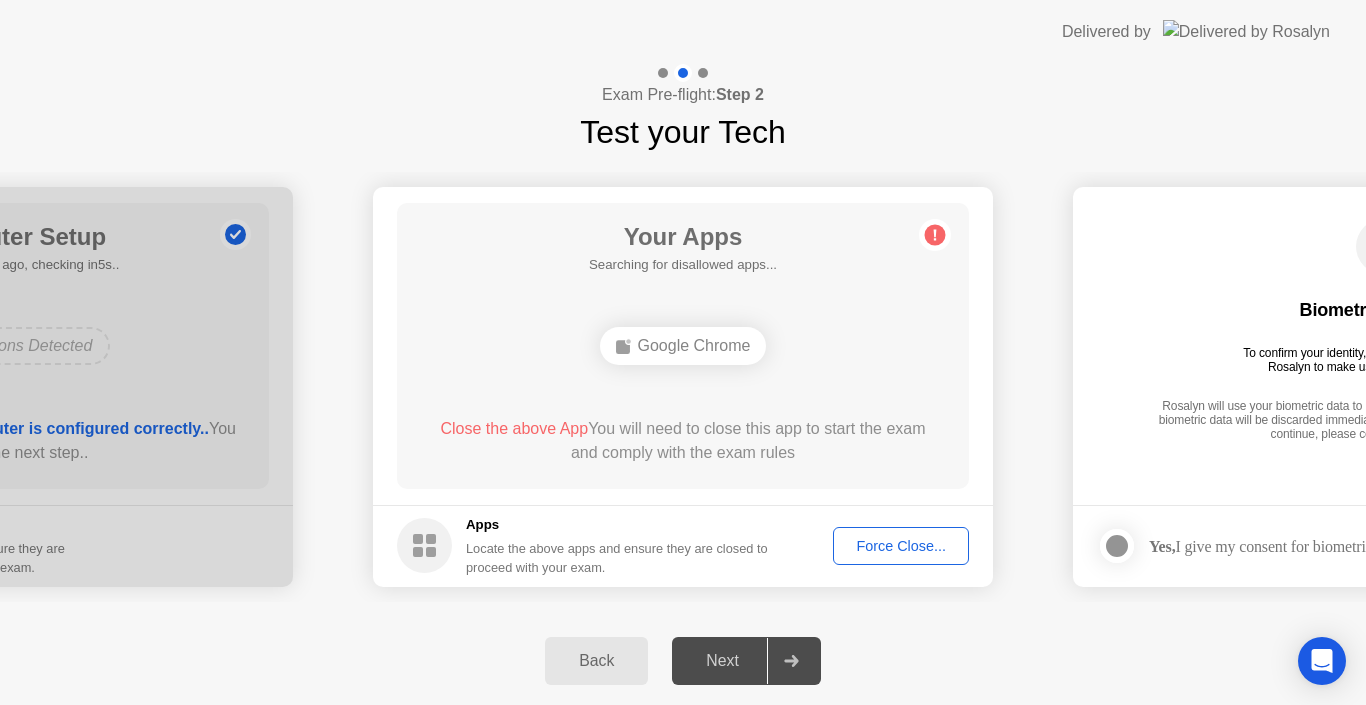 click on "Force Close..." 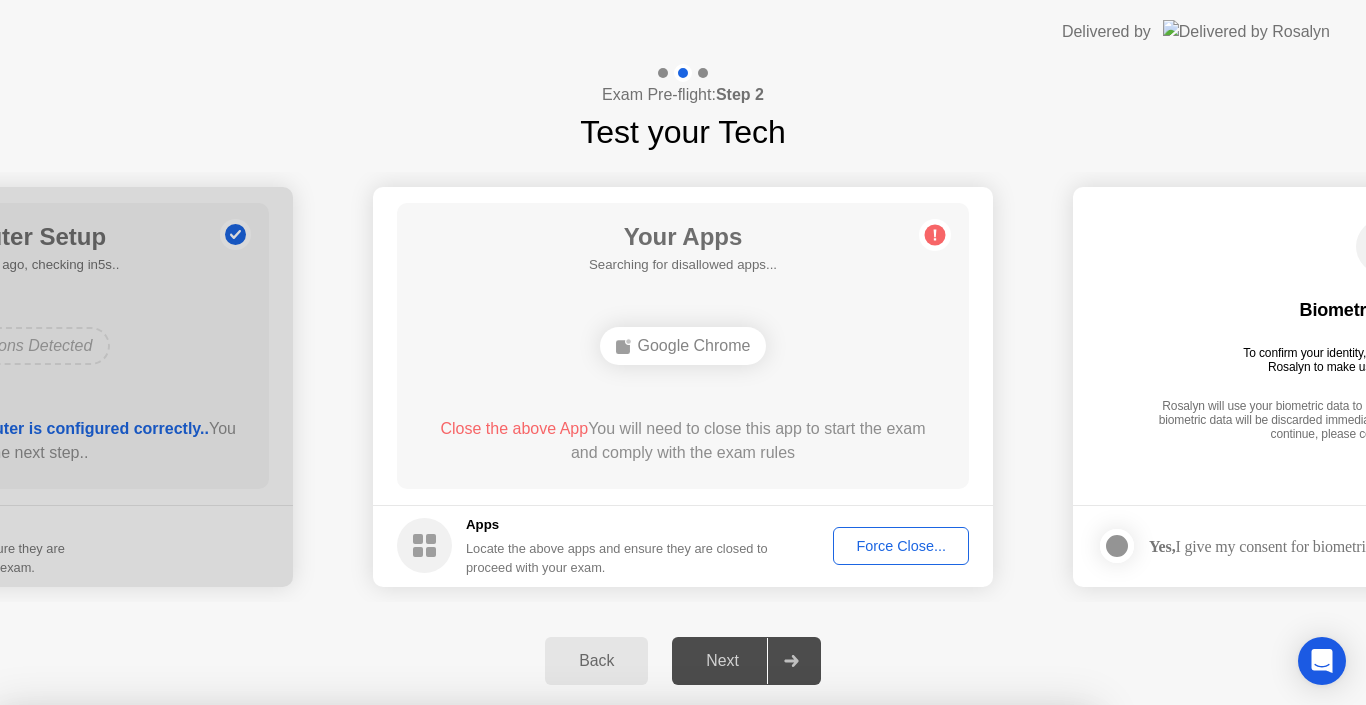 click on "Confirm" at bounding box center (613, 981) 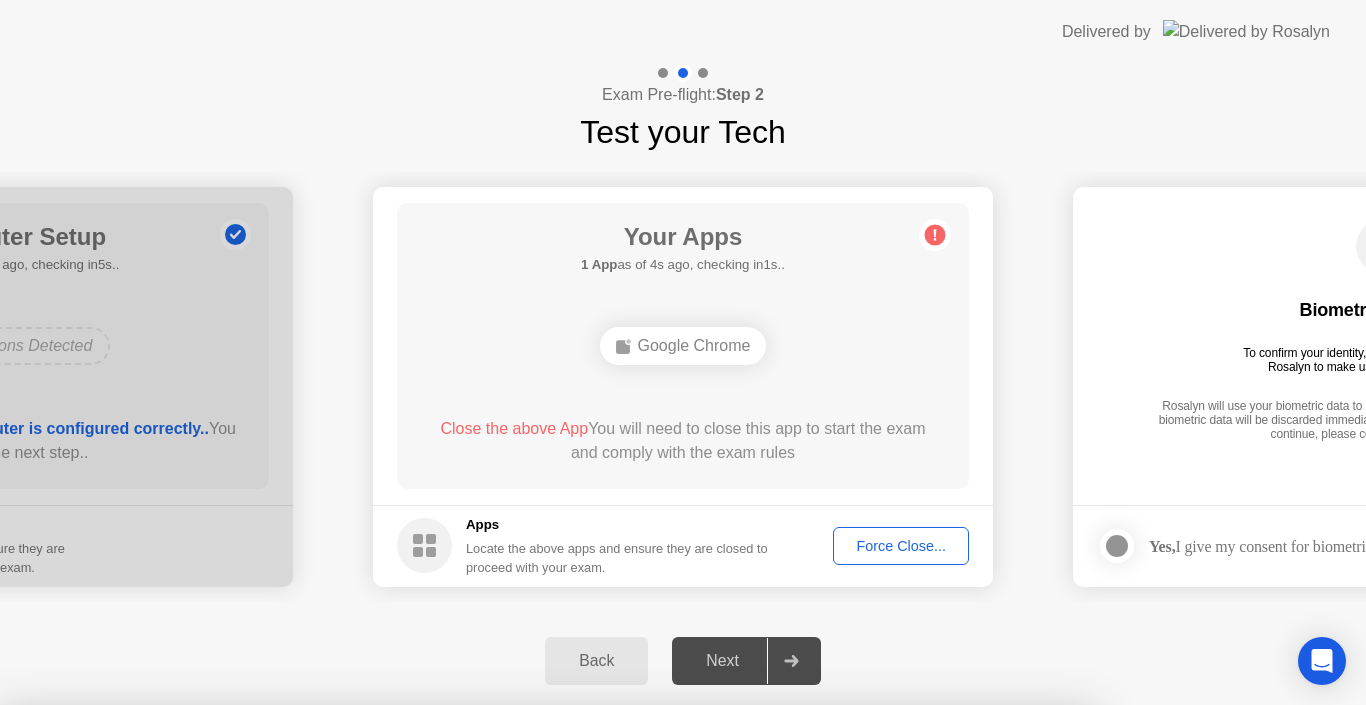 click on "Close" at bounding box center (465, 943) 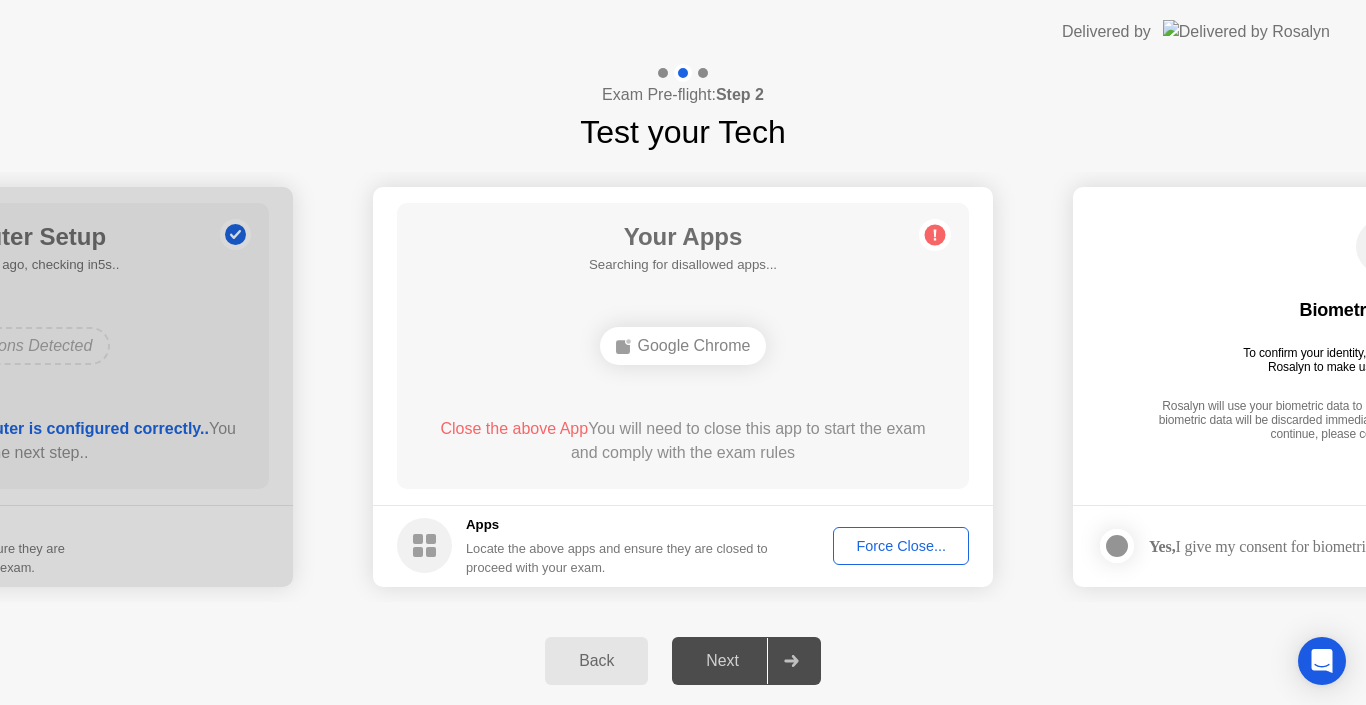 click on "Force Close..." 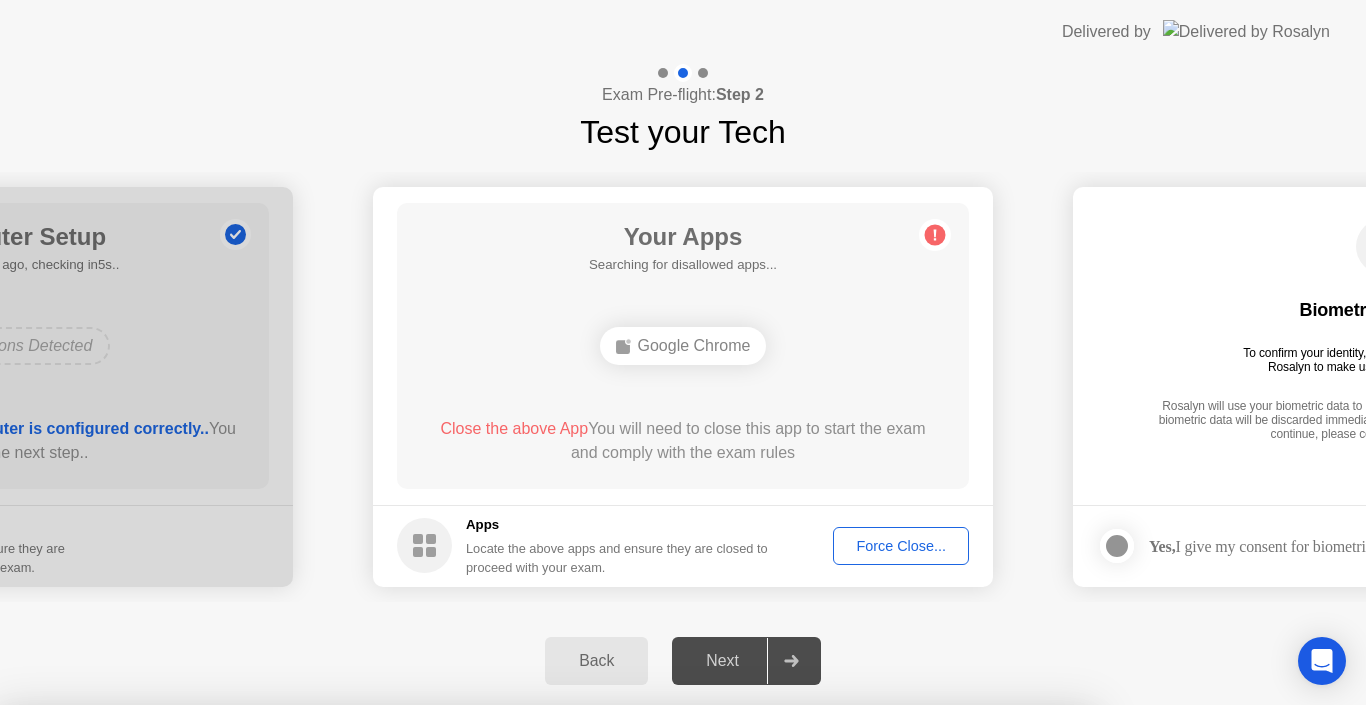 click on "Confirm" at bounding box center (613, 981) 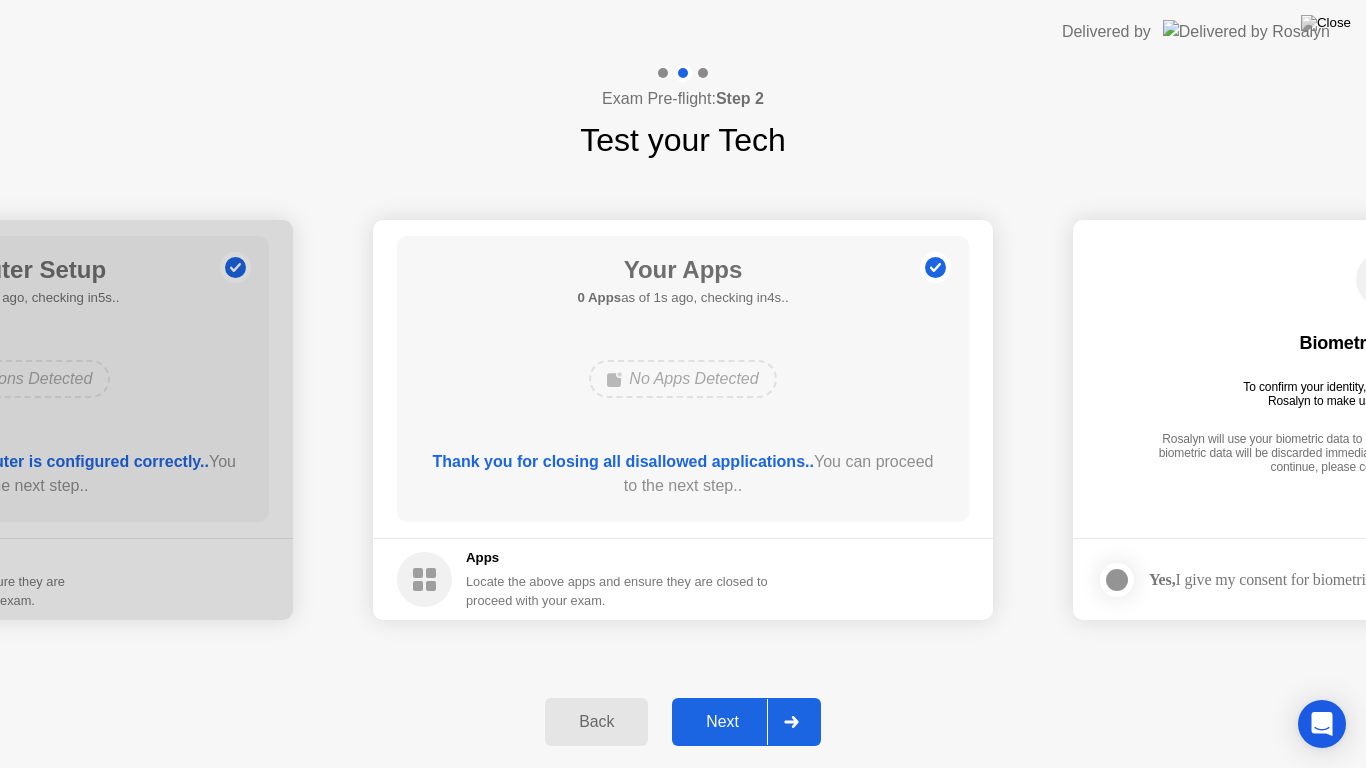 click on "Next" 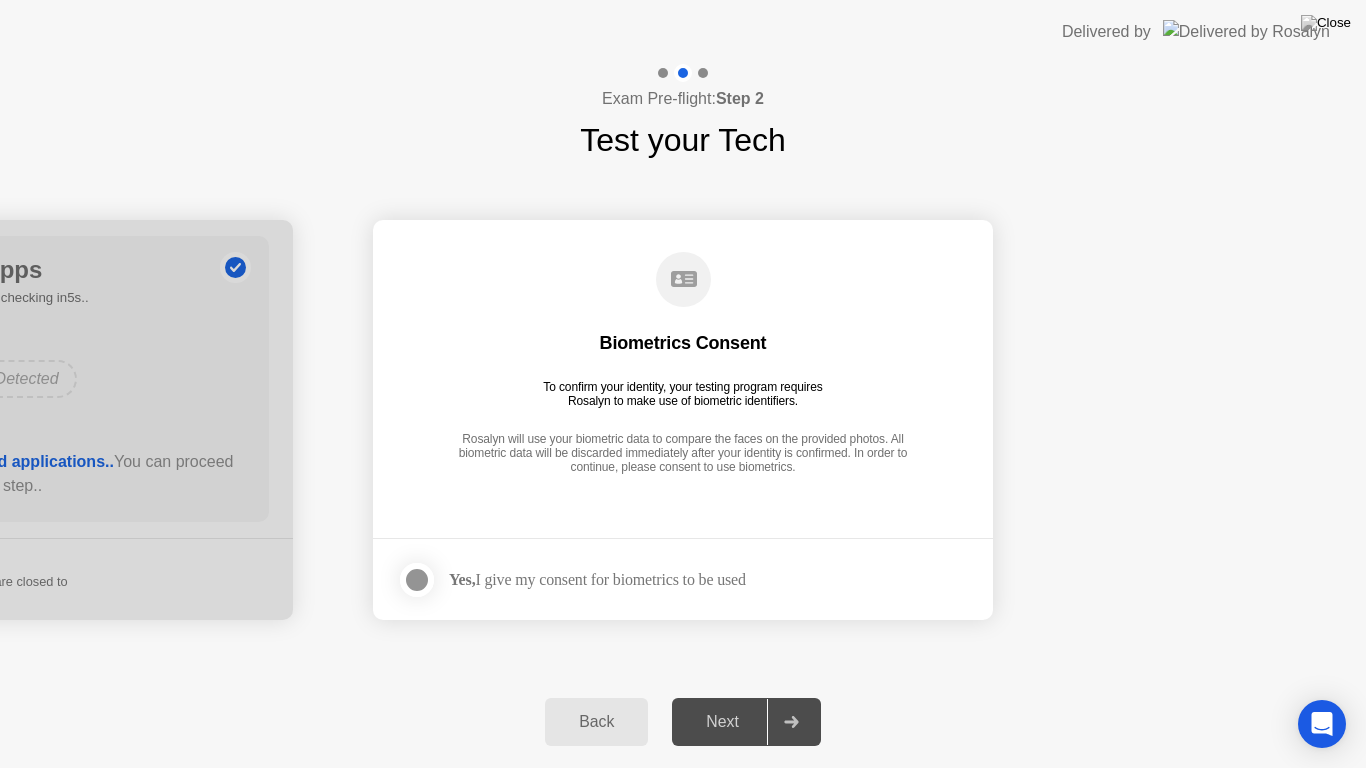 click 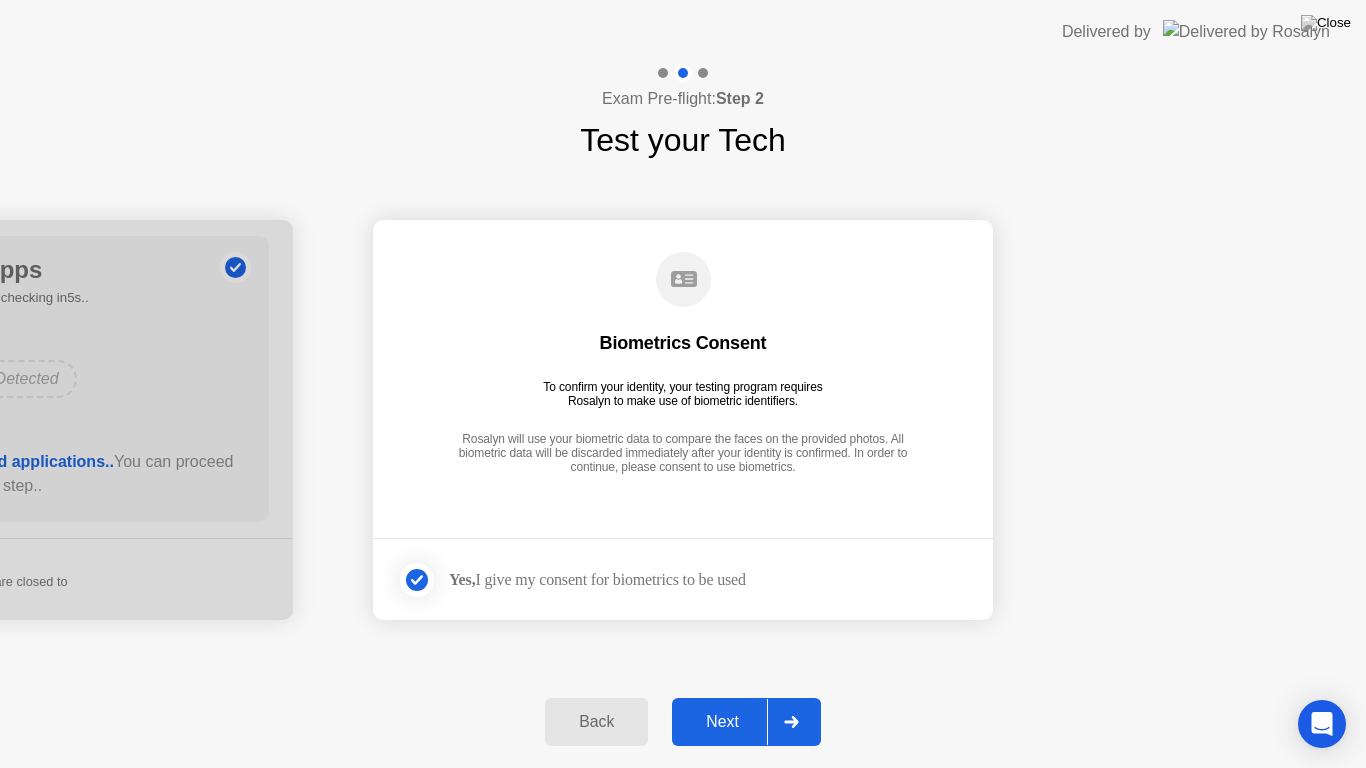 click on "Next" 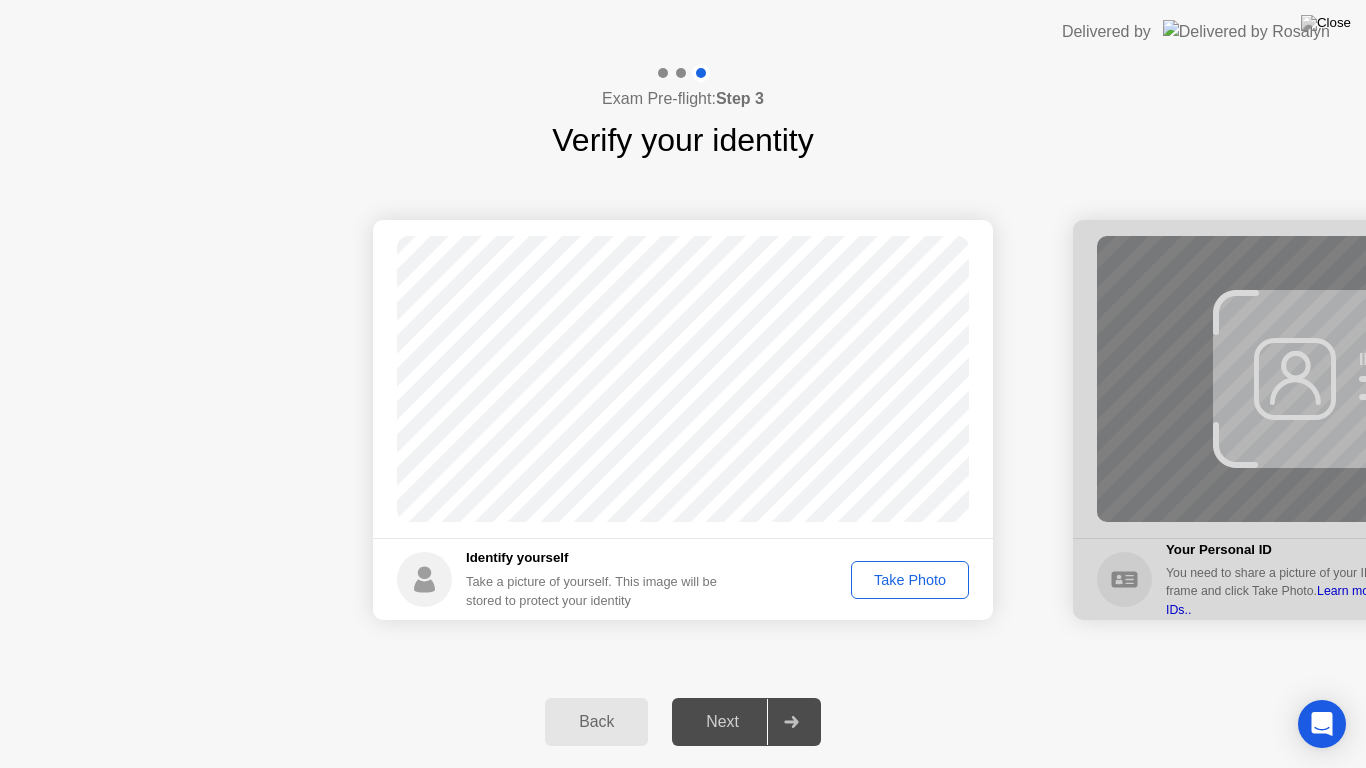 click on "Take Photo" 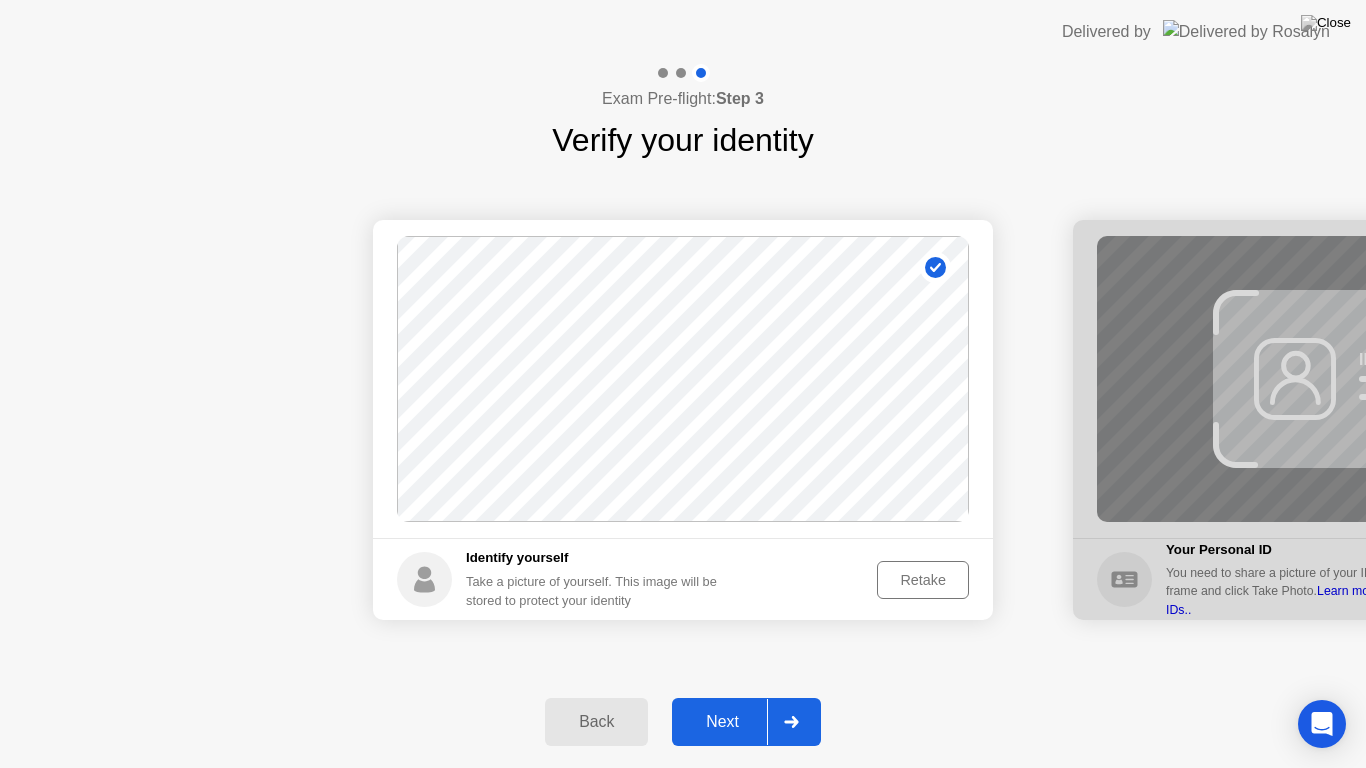 click on "Next" 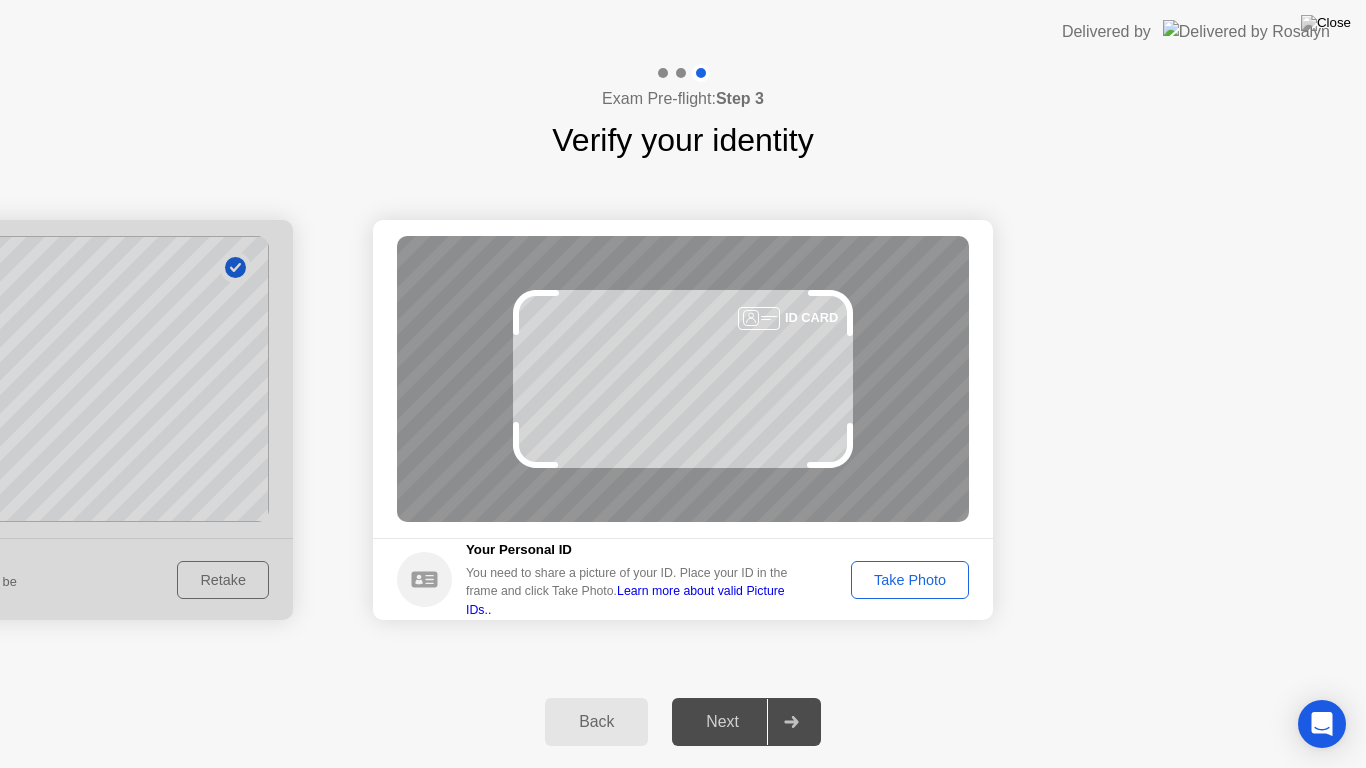 click on "Take Photo" 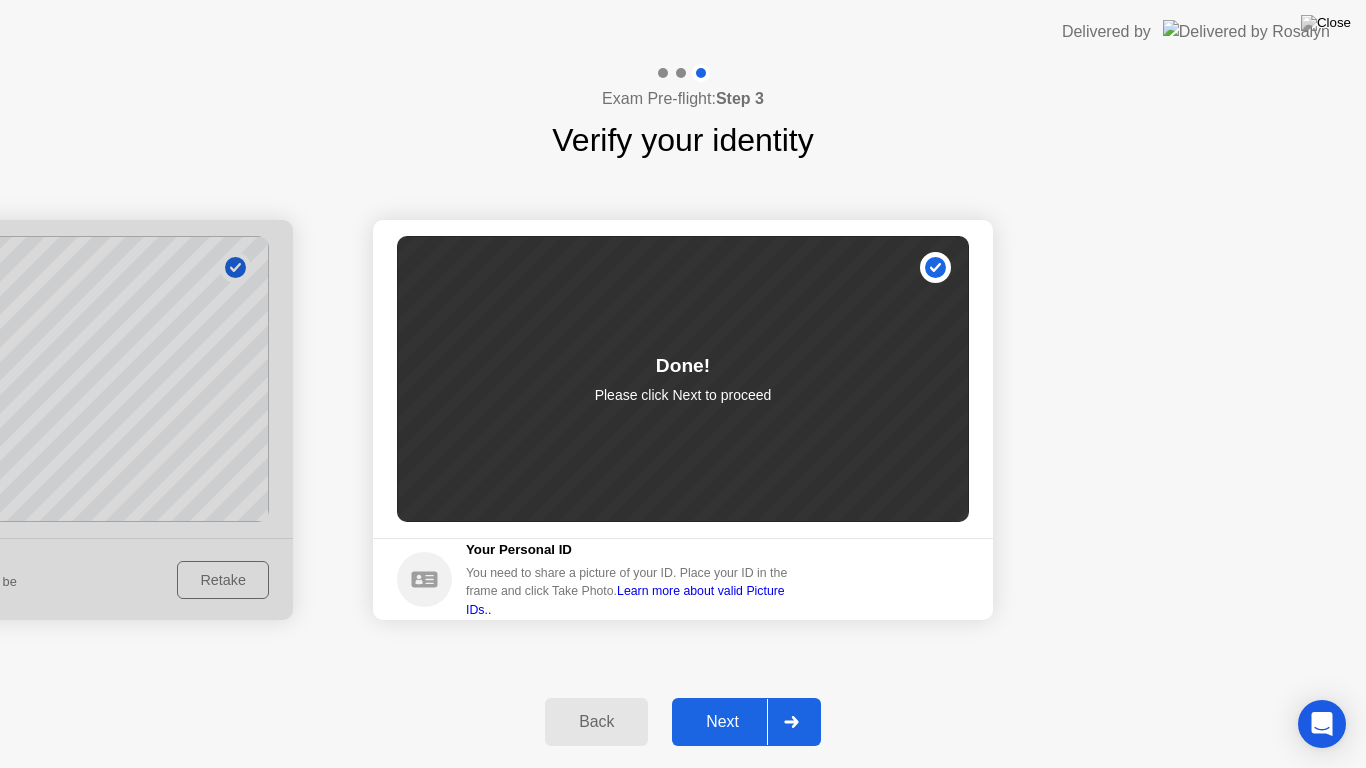 click on "Next" 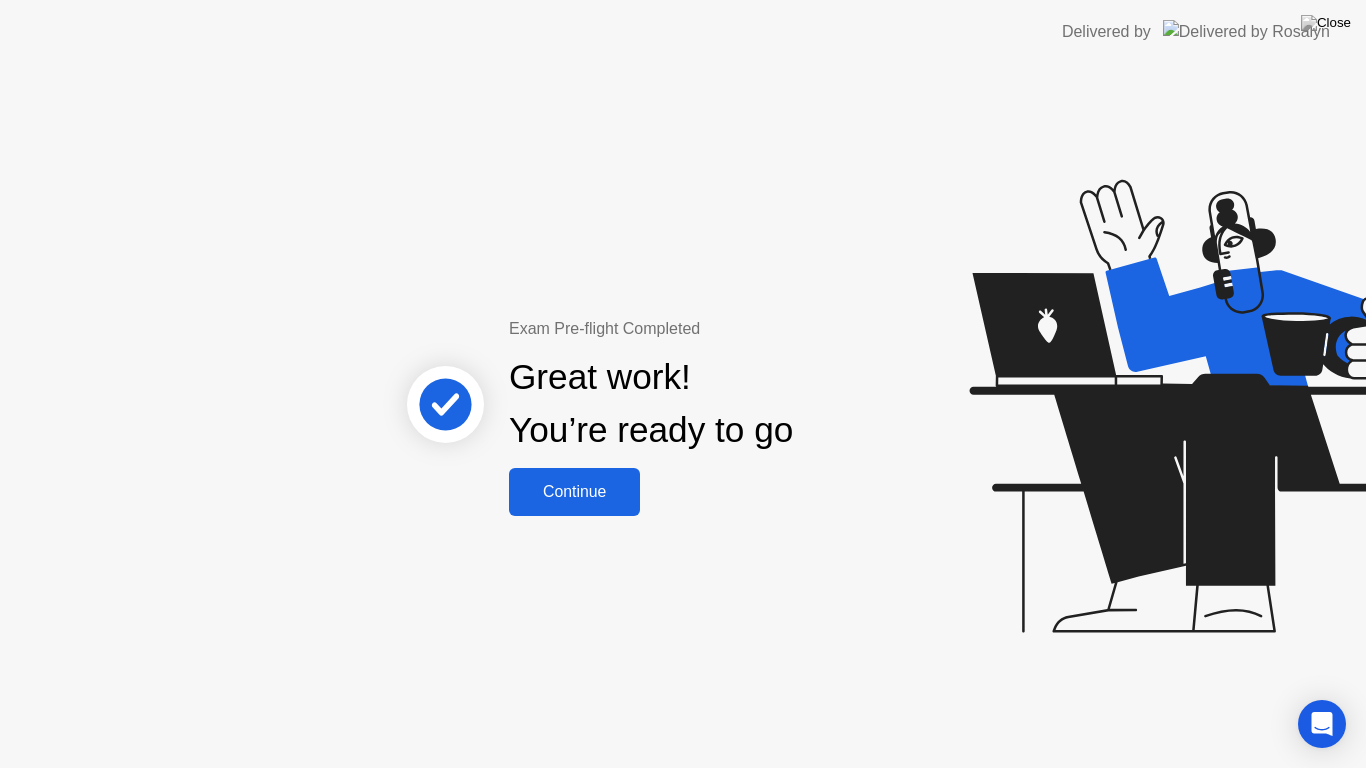 click on "Continue" 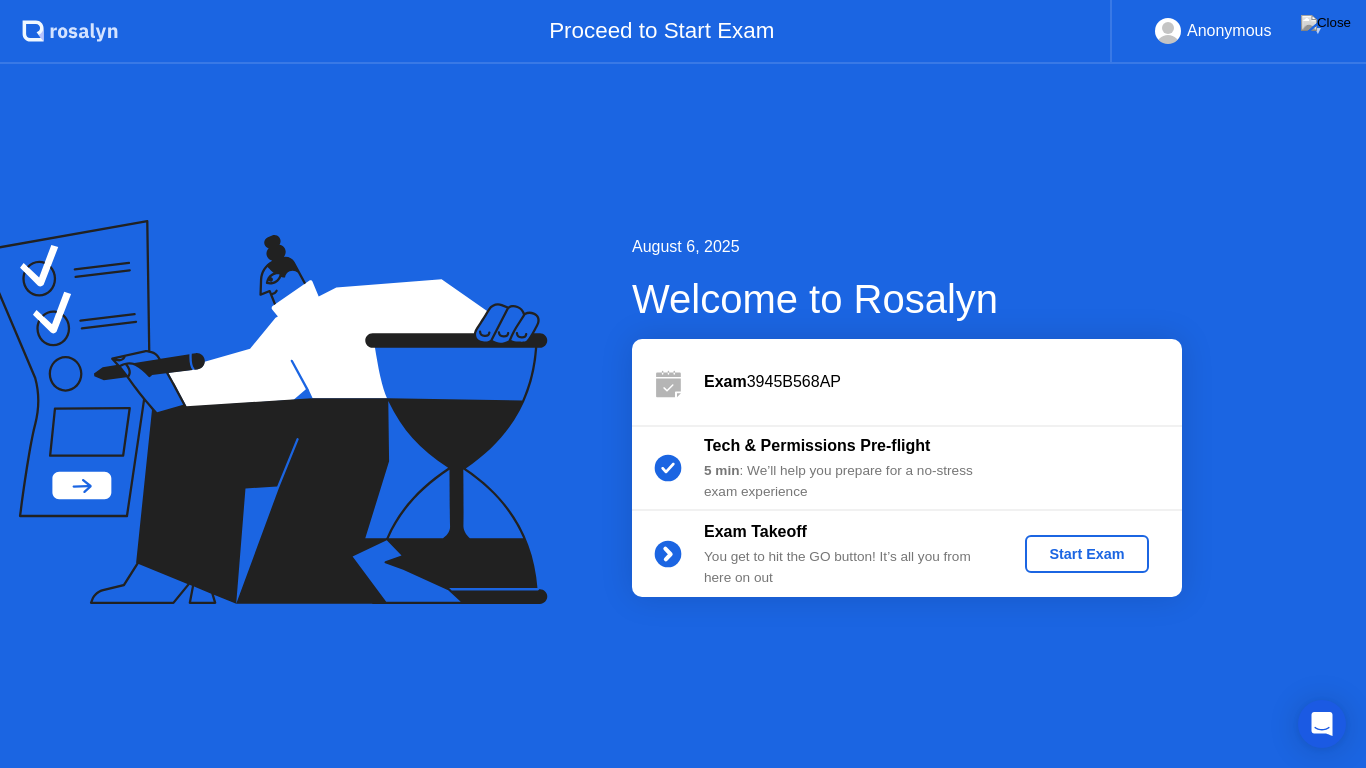 click on "Start Exam" 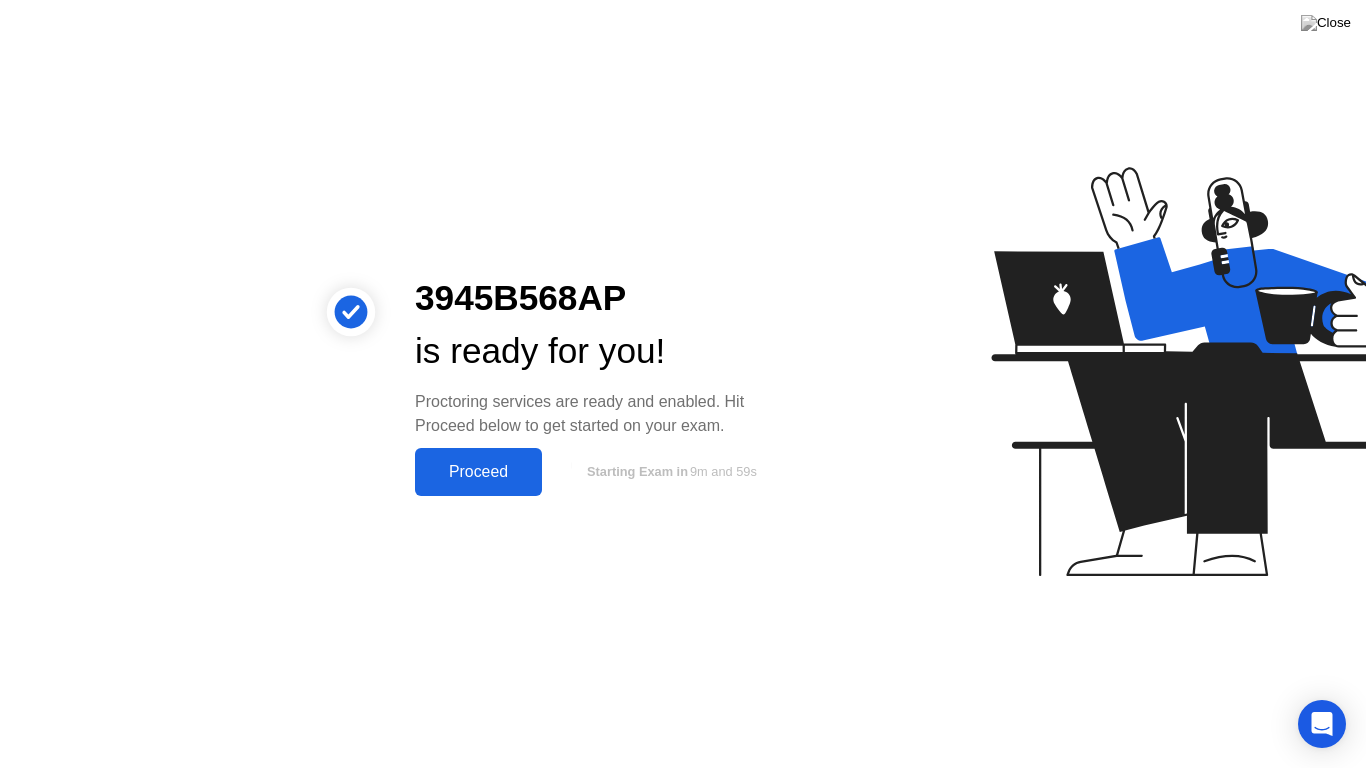 click on "Proceed" 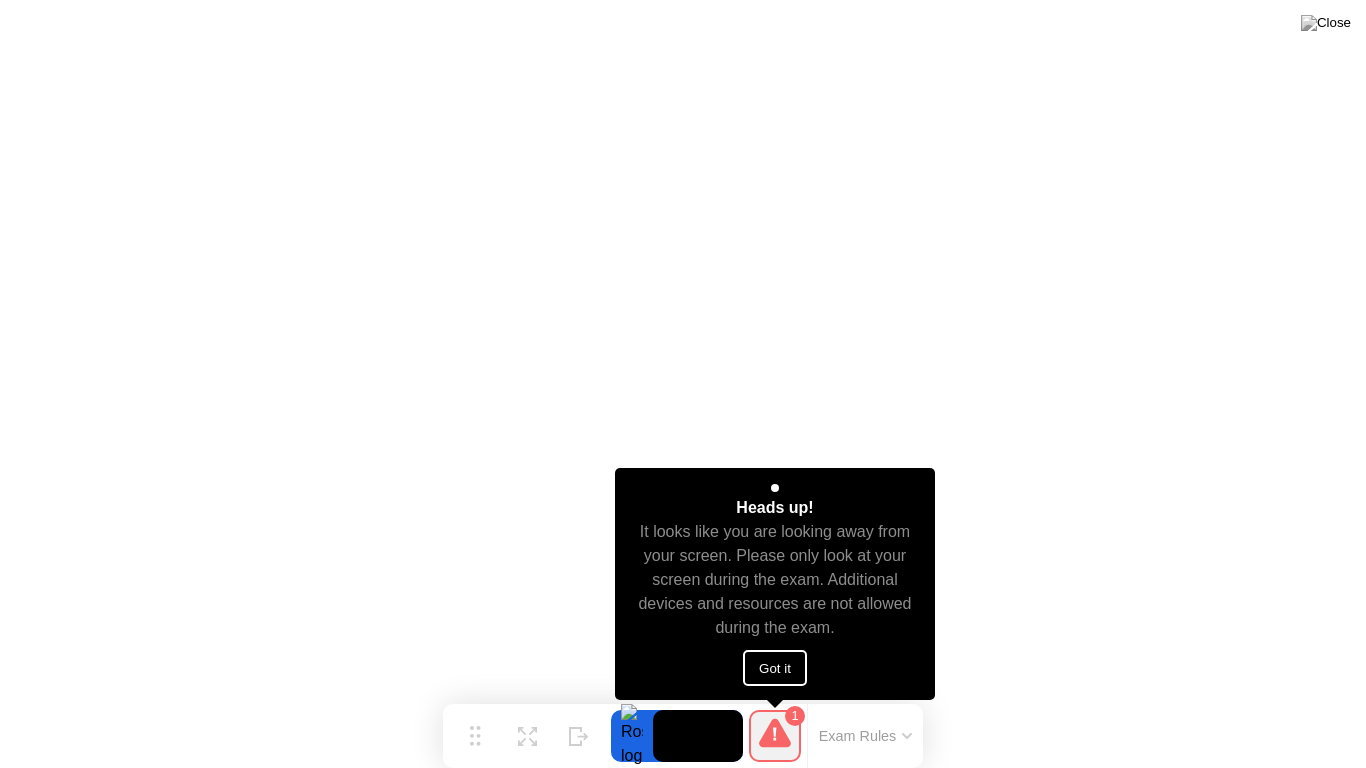 click on "Got it" 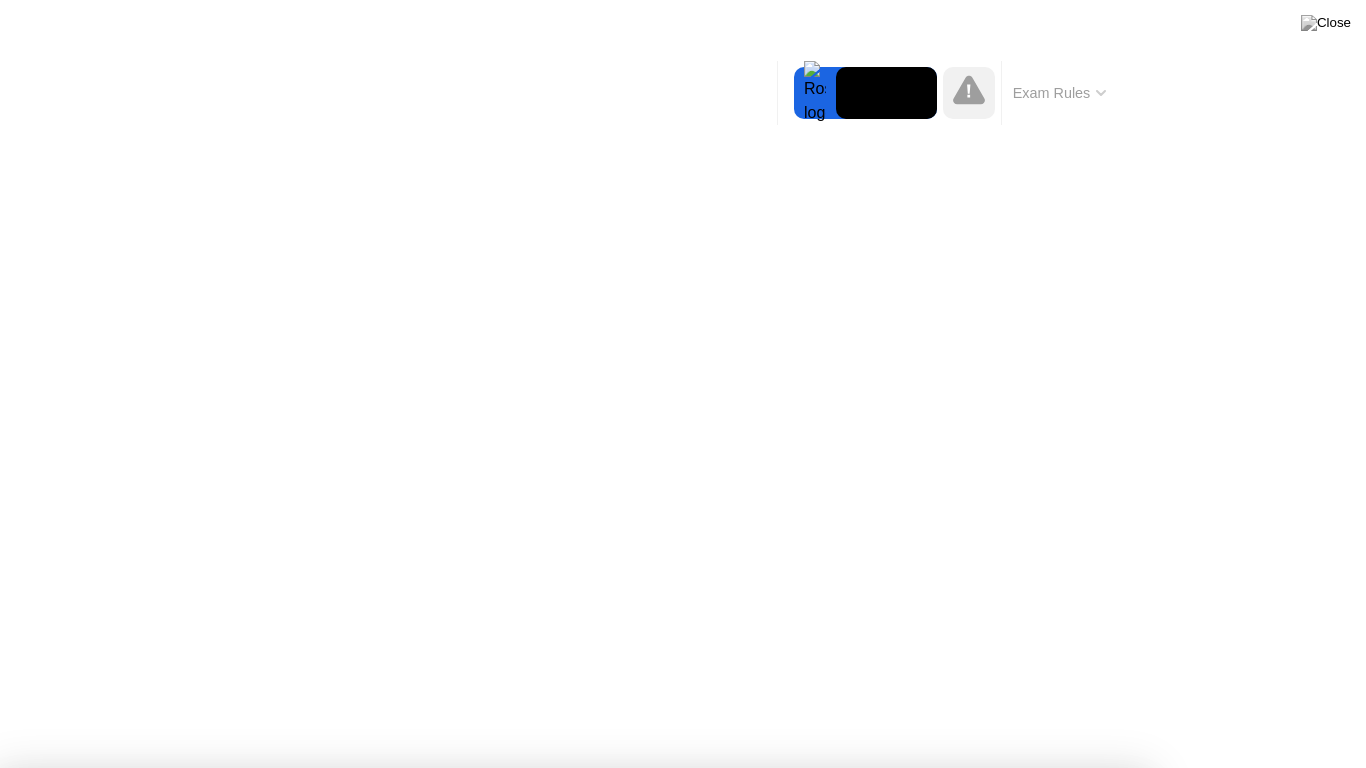click on "Got it!" at bounding box center [672, 1314] 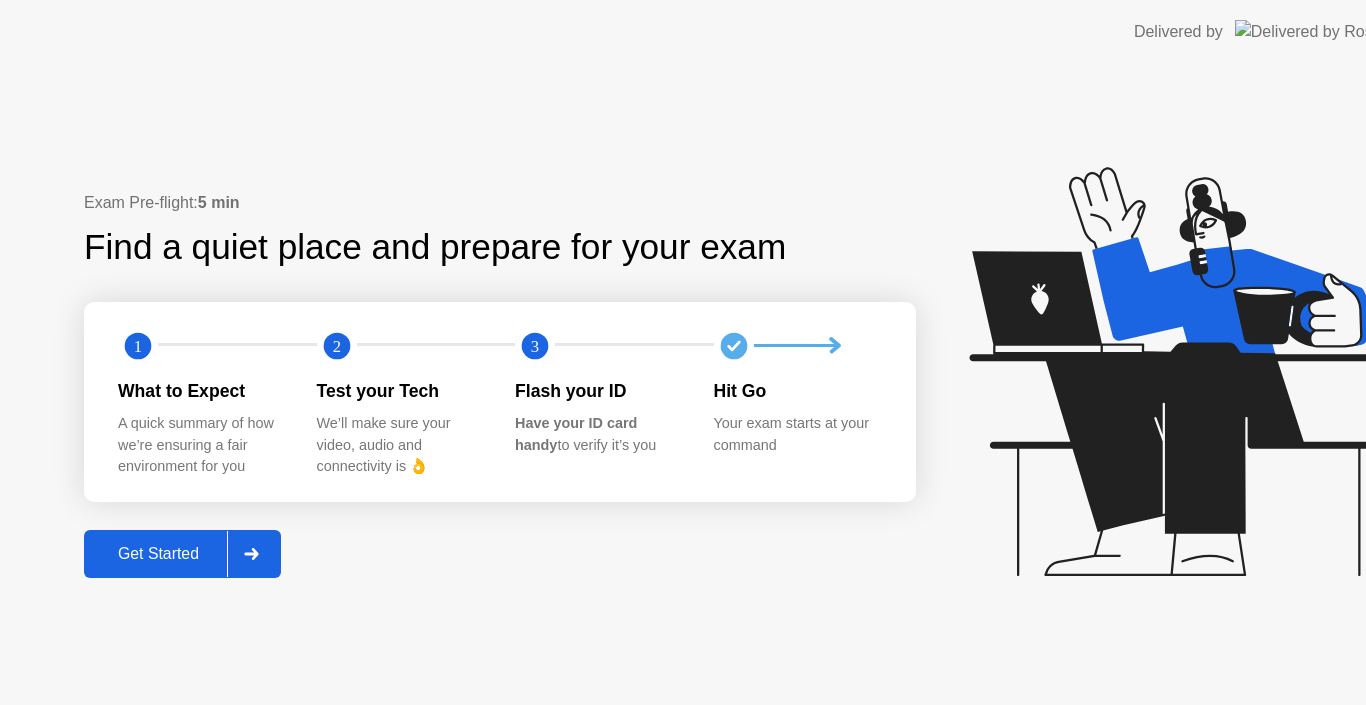 scroll, scrollTop: 0, scrollLeft: 0, axis: both 